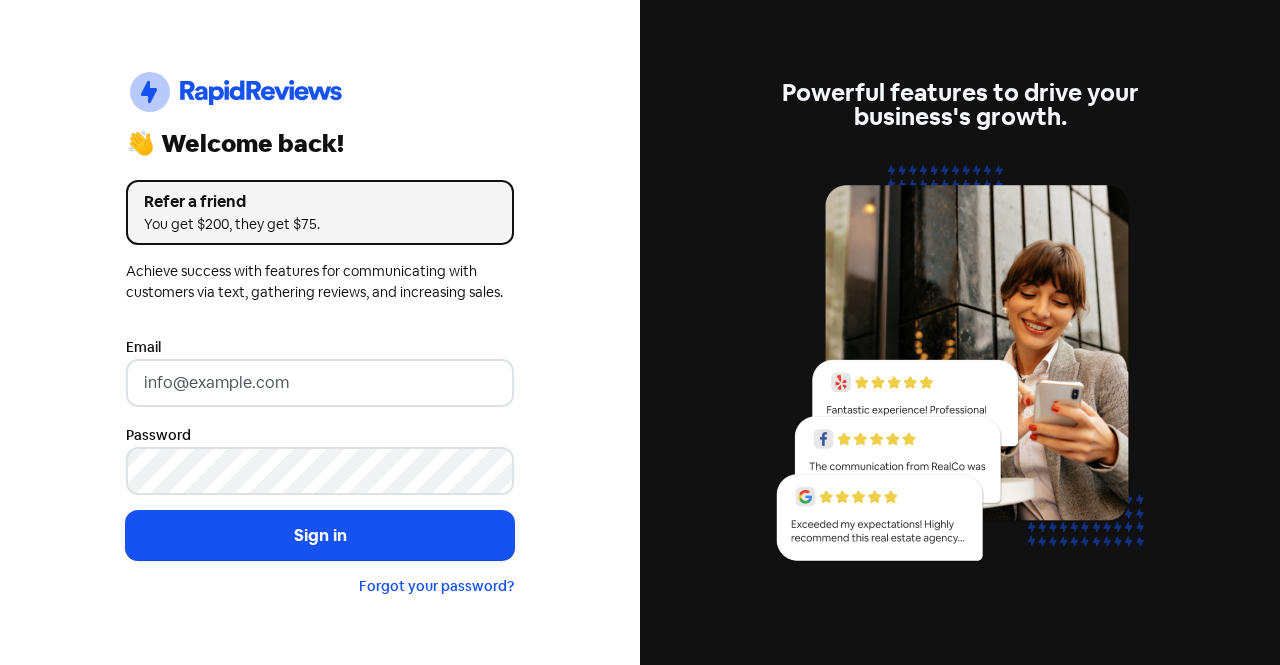 scroll, scrollTop: 0, scrollLeft: 0, axis: both 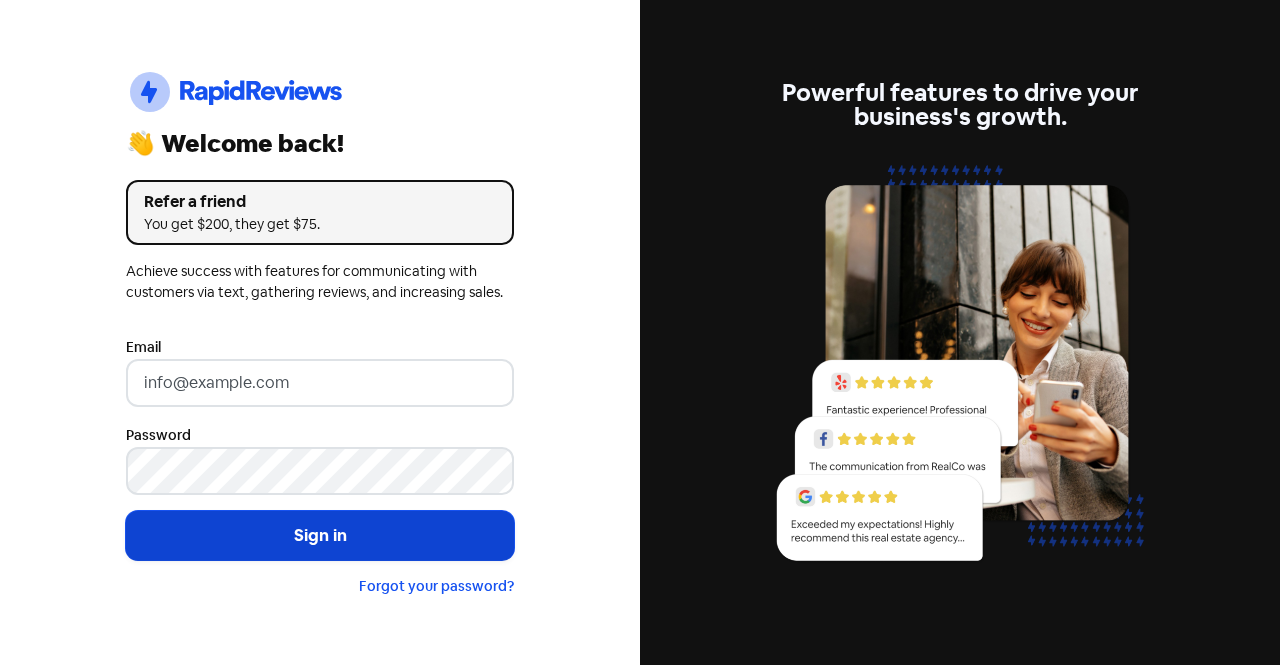 click on "Sign in" at bounding box center [320, 536] 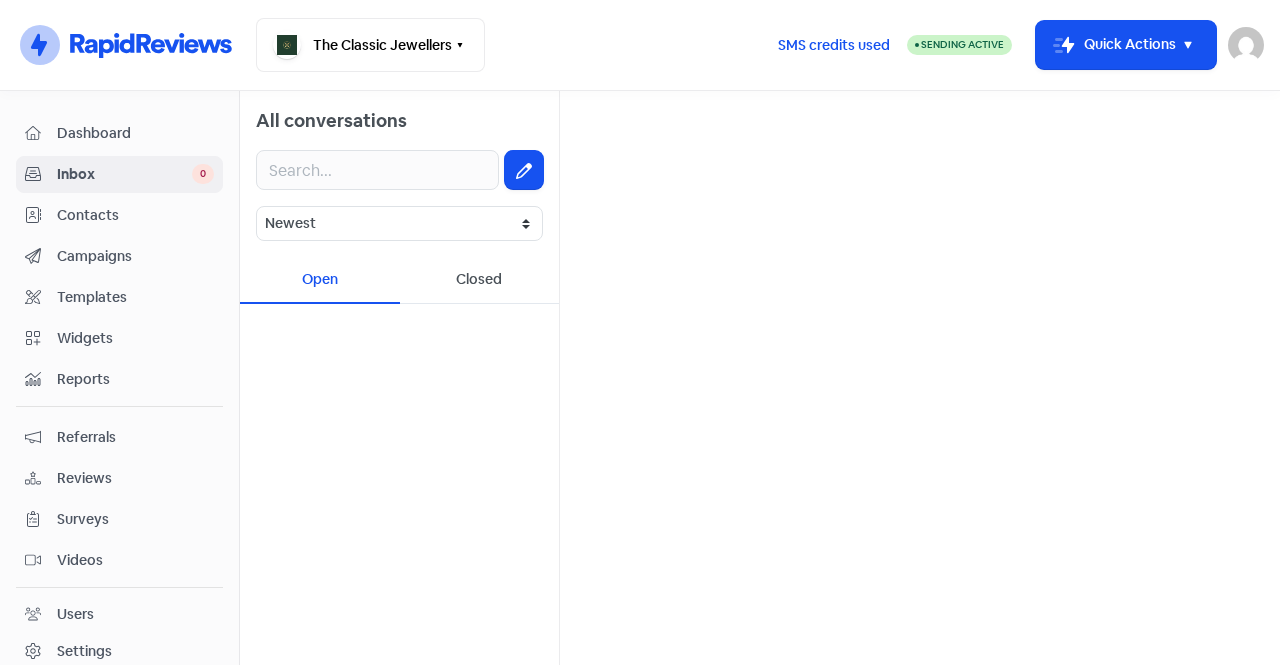 scroll, scrollTop: 0, scrollLeft: 0, axis: both 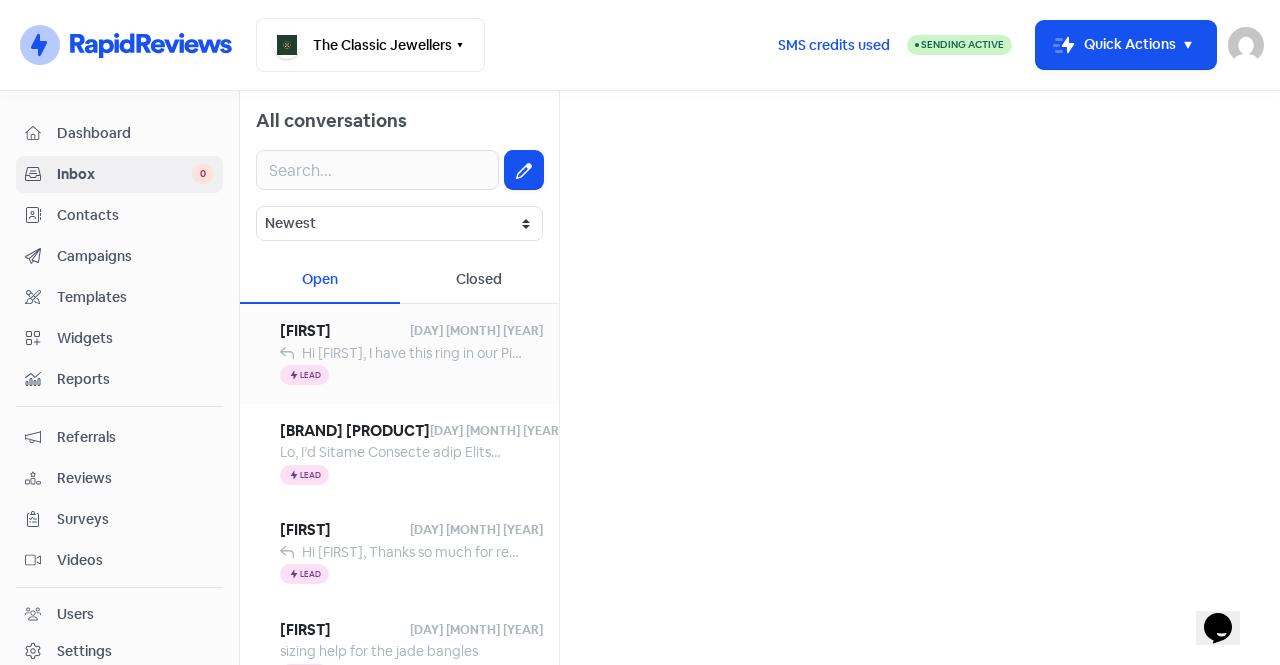 click on "[FIRST]" at bounding box center [345, 331] 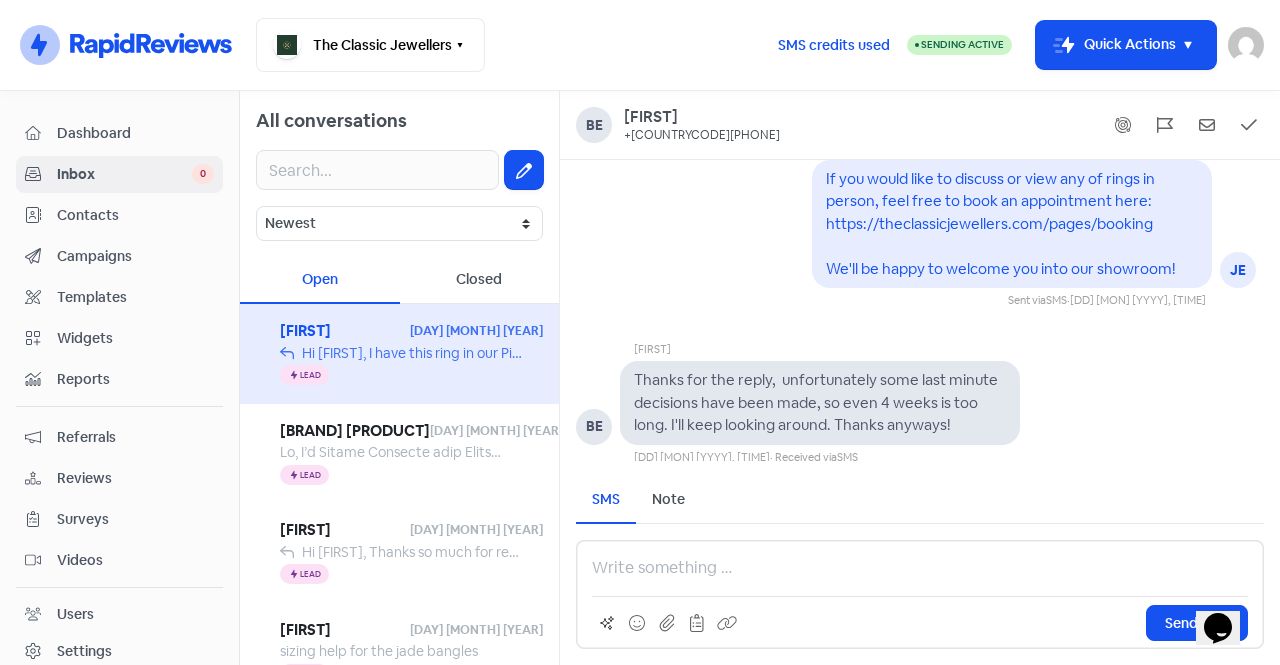 scroll, scrollTop: -316, scrollLeft: 0, axis: vertical 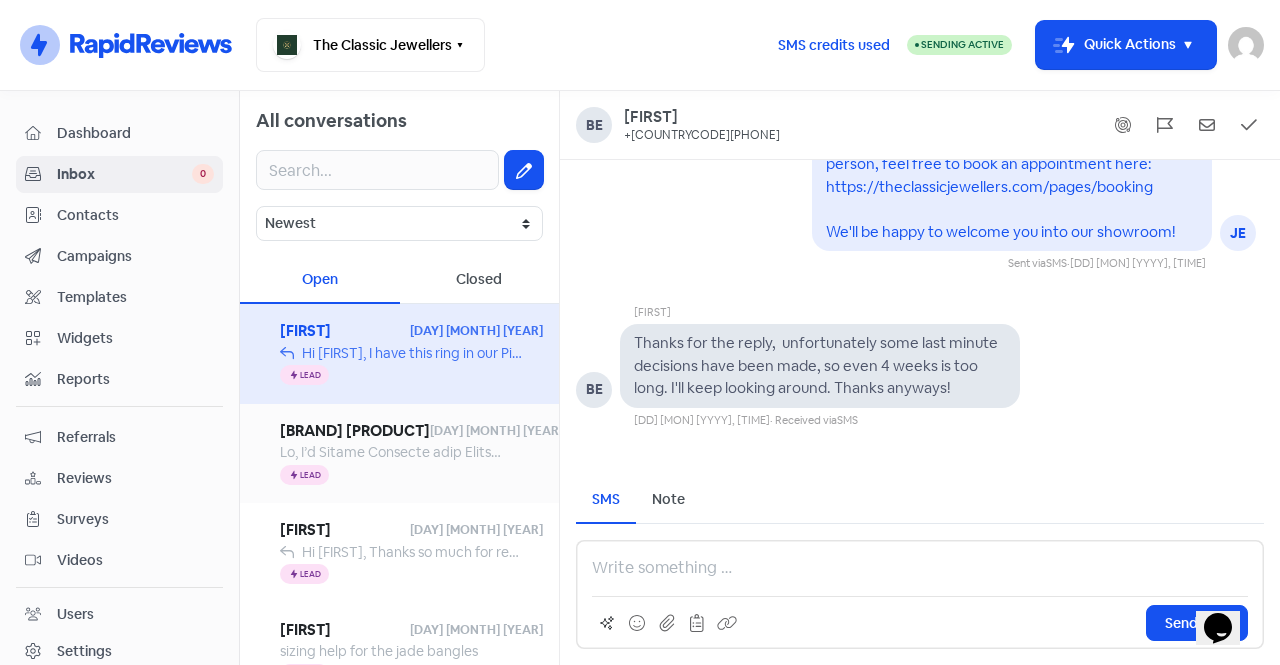 click on "[BRAND] [PRODUCT]" at bounding box center [355, 431] 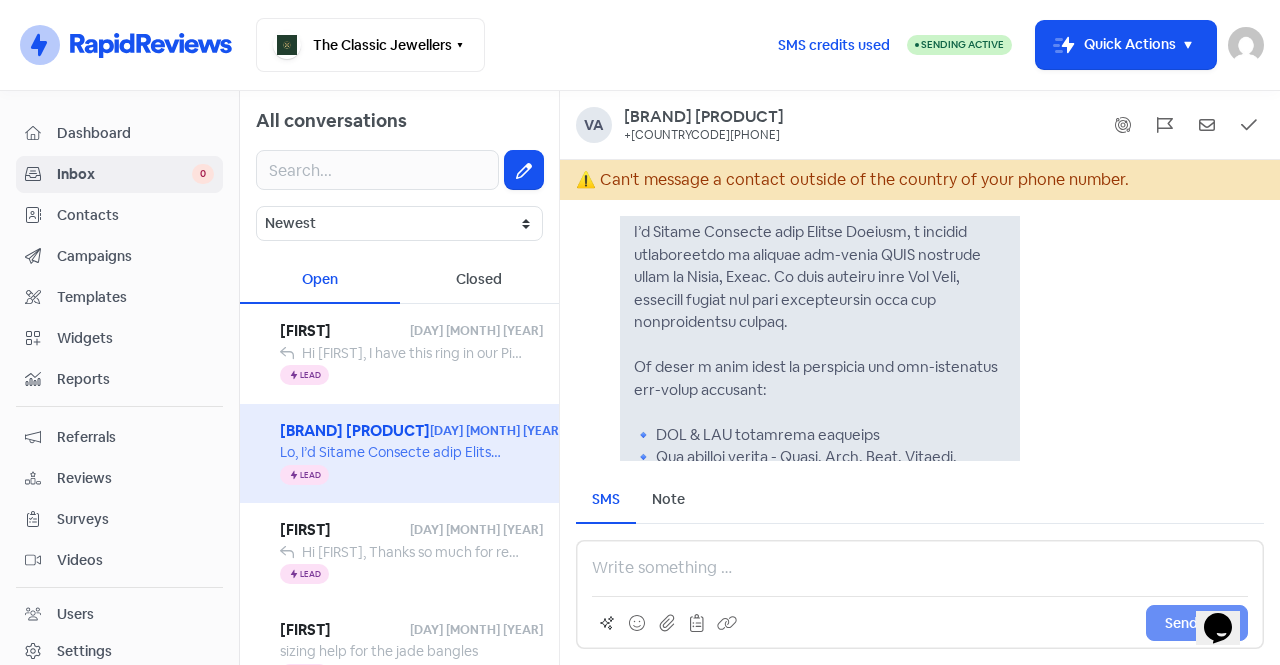 scroll, scrollTop: -676, scrollLeft: 0, axis: vertical 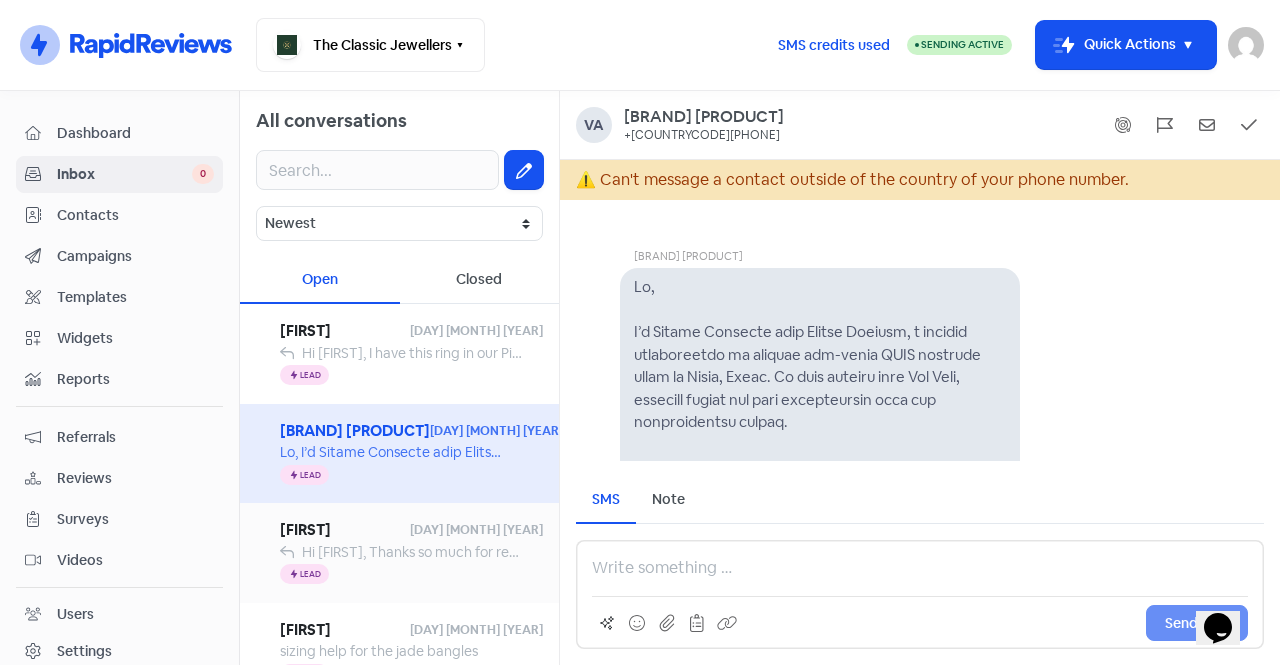 click on "Icon For Thunder Lead" at bounding box center [411, 575] 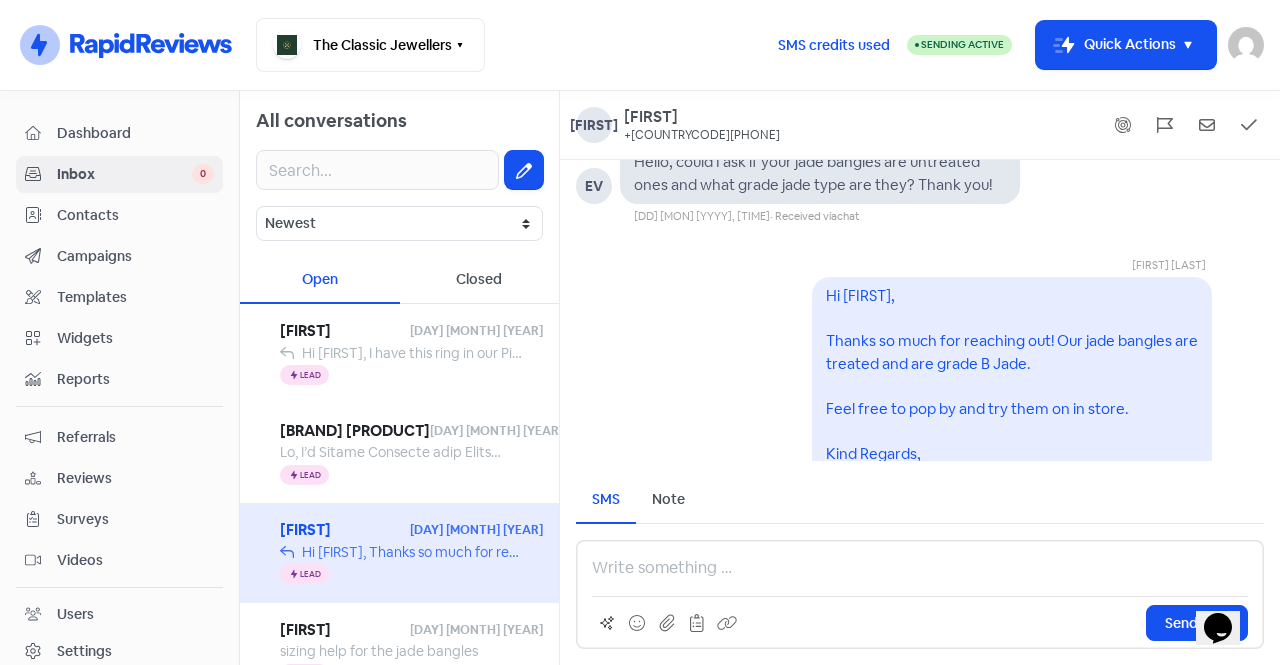 scroll, scrollTop: 1, scrollLeft: 0, axis: vertical 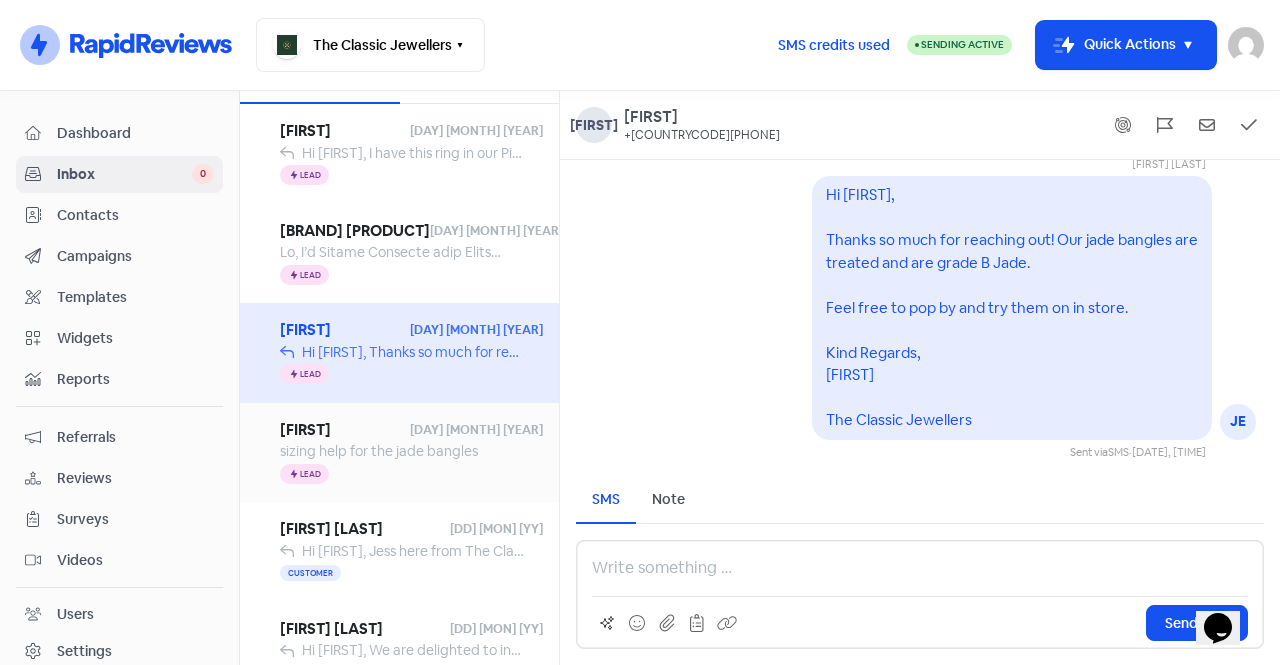 click on "[FIRST]" at bounding box center [345, 430] 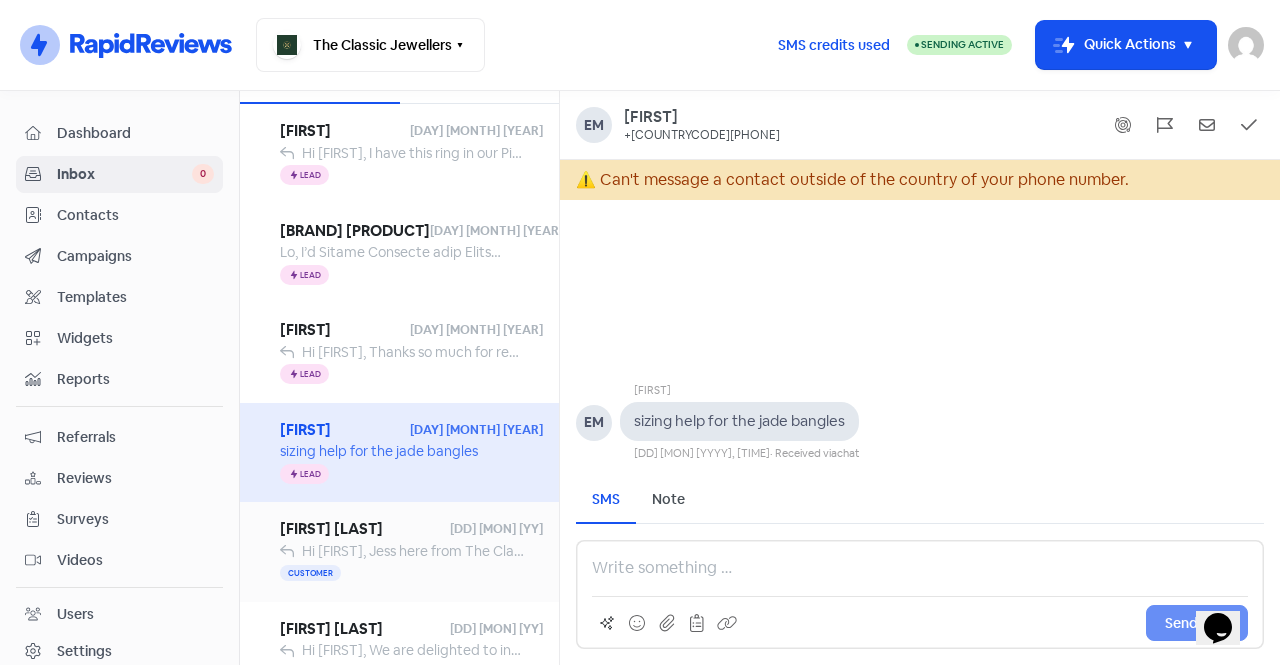 click on "Hi [FIRST], Jess here from The Classic Jewellers. Just letting you know I’ve emailed through your  — feel free to have a look when you have time. They sometimes end up in people's junk folders. :) Thanks, [PHONE]" at bounding box center (968, 551) 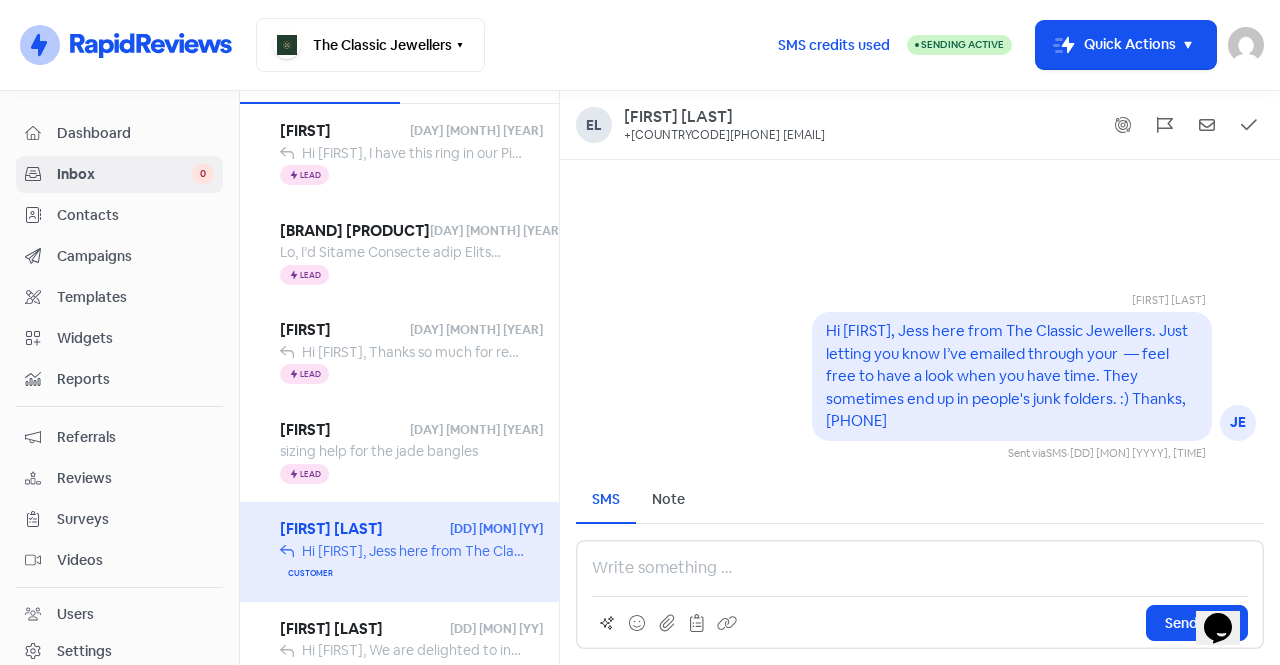 click on "Contacts" at bounding box center (119, 215) 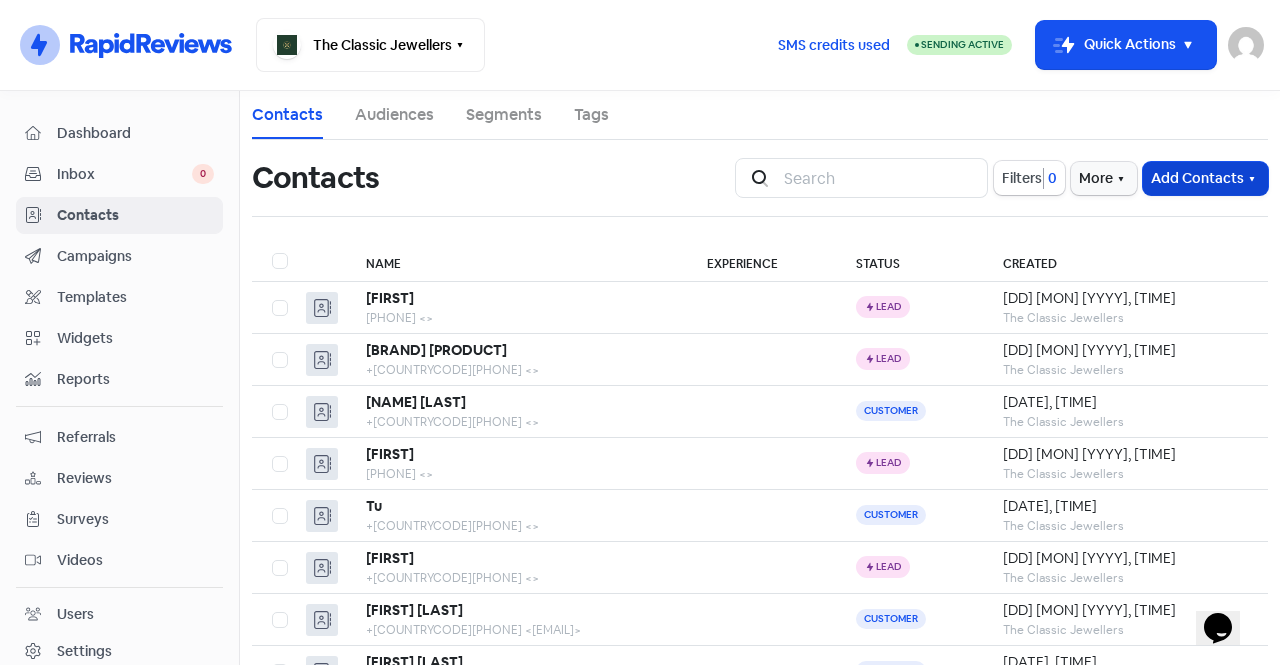 click on "Add Contacts" at bounding box center (1205, 178) 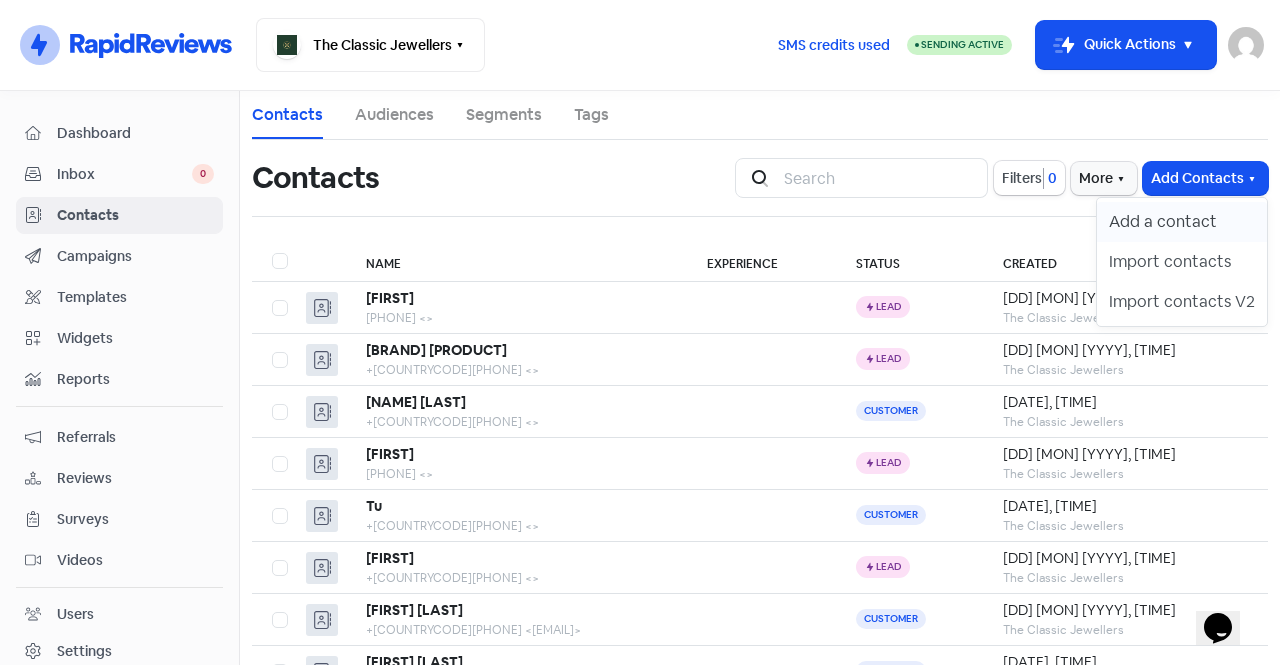 click on "Add a contact" at bounding box center [1182, 222] 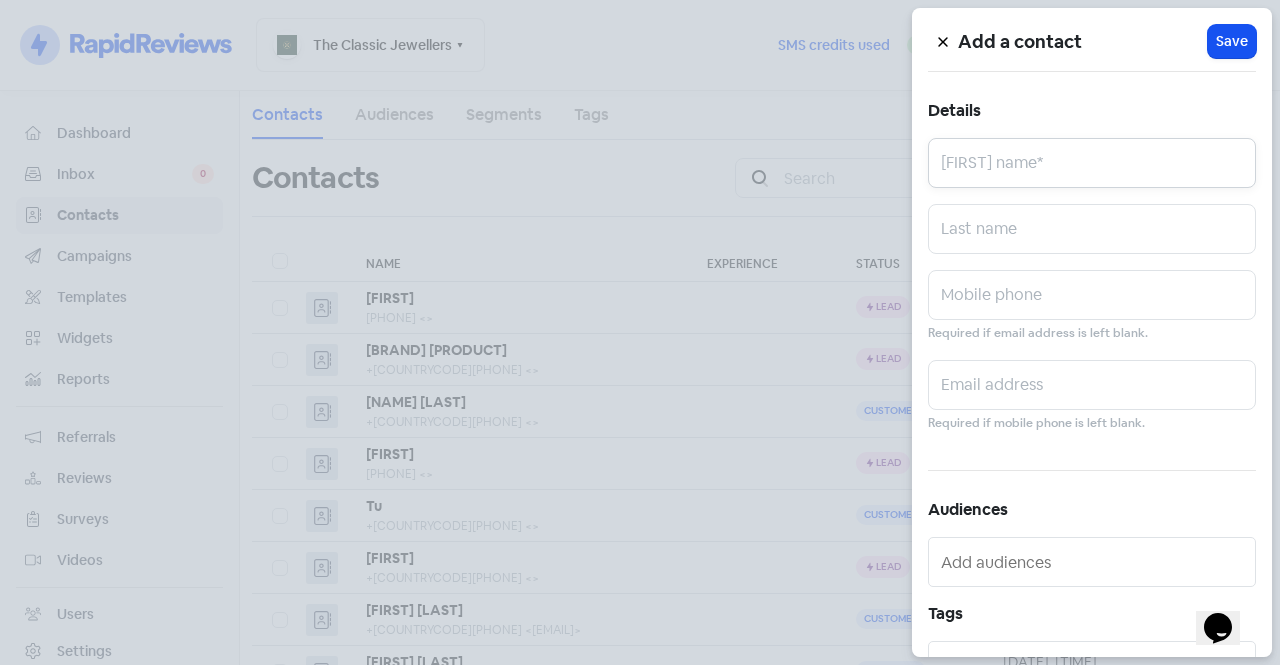 click at bounding box center [1092, 163] 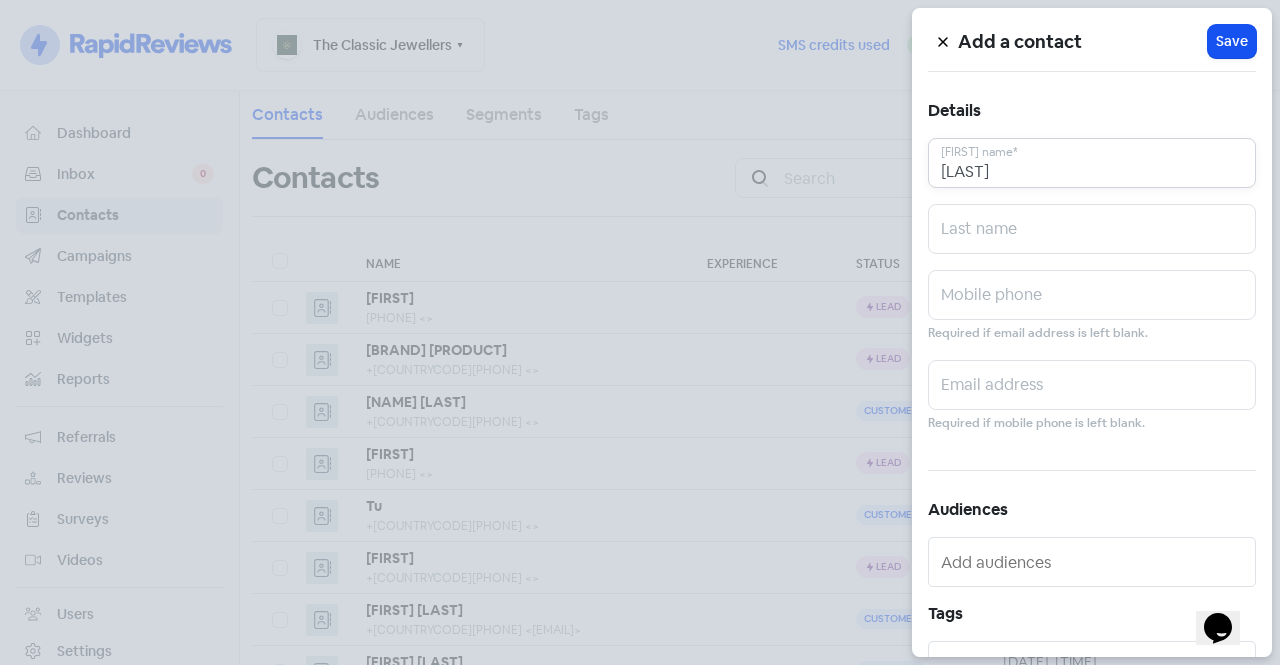 type on "[LAST]" 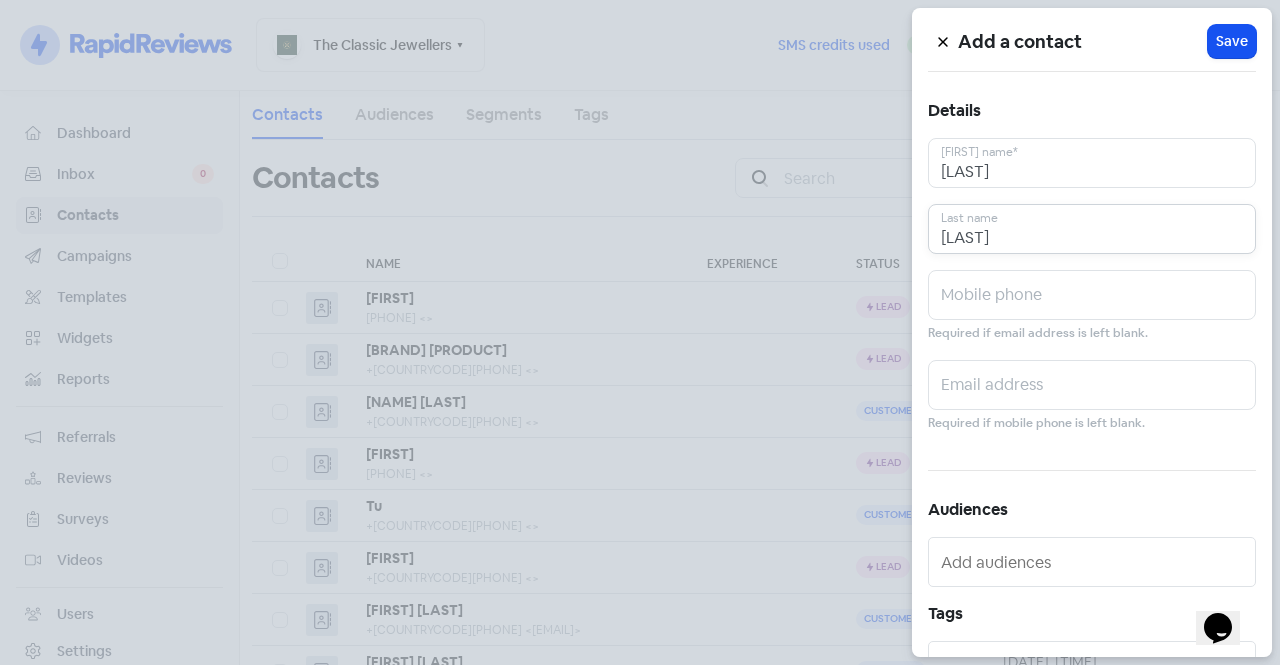 type on "[LAST]" 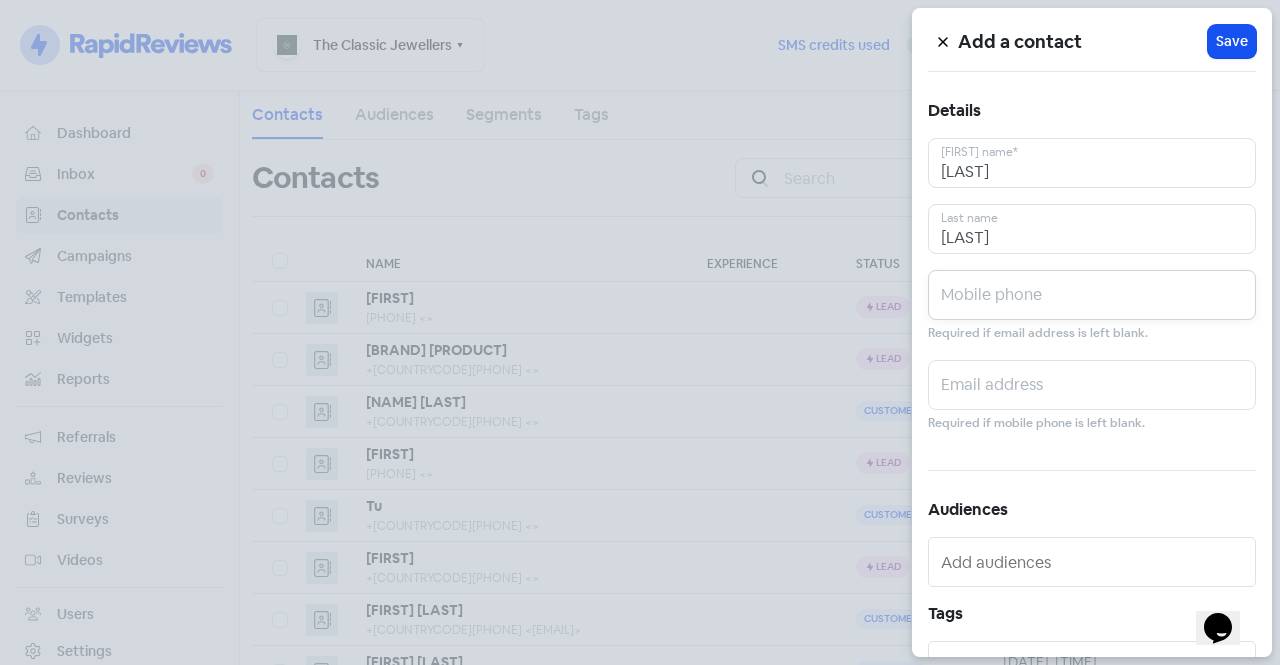 click at bounding box center (1092, 295) 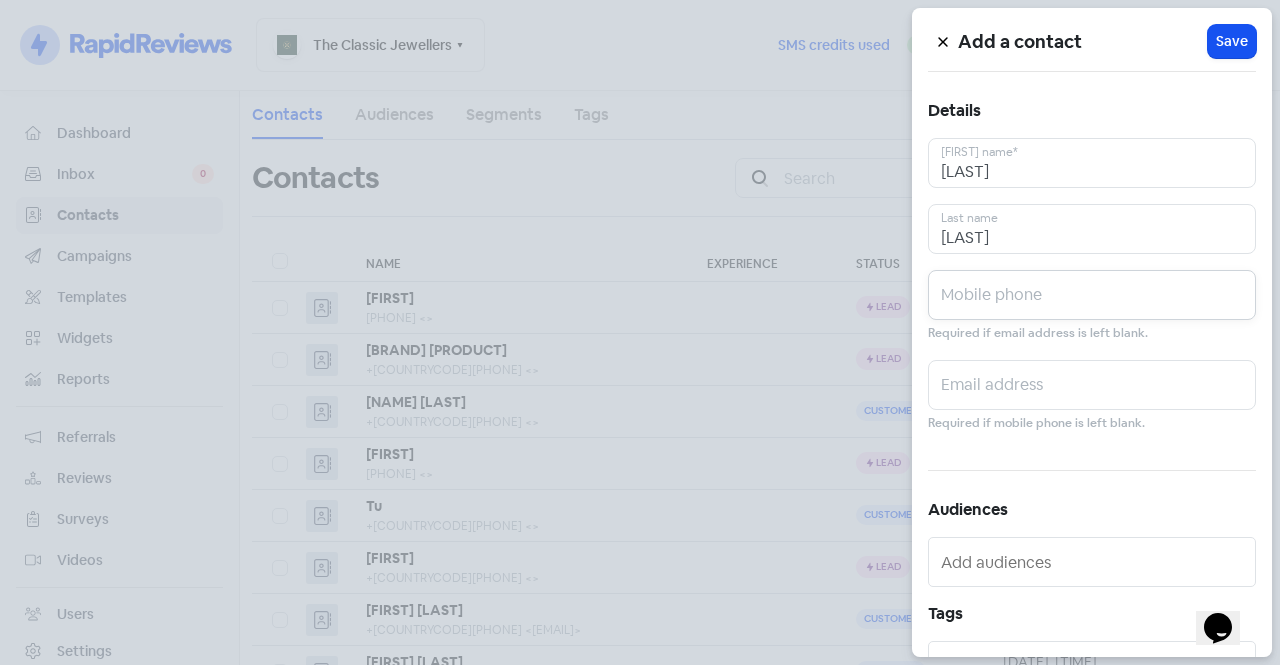 paste on "[PHONE]" 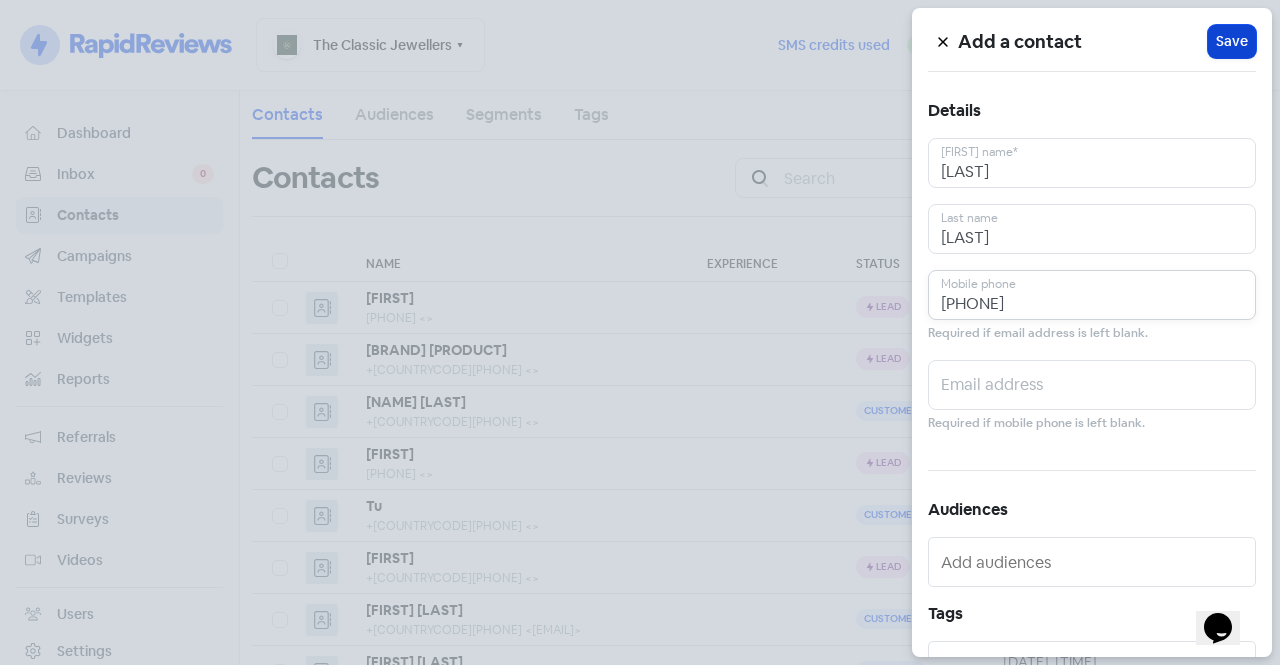type on "[PHONE]" 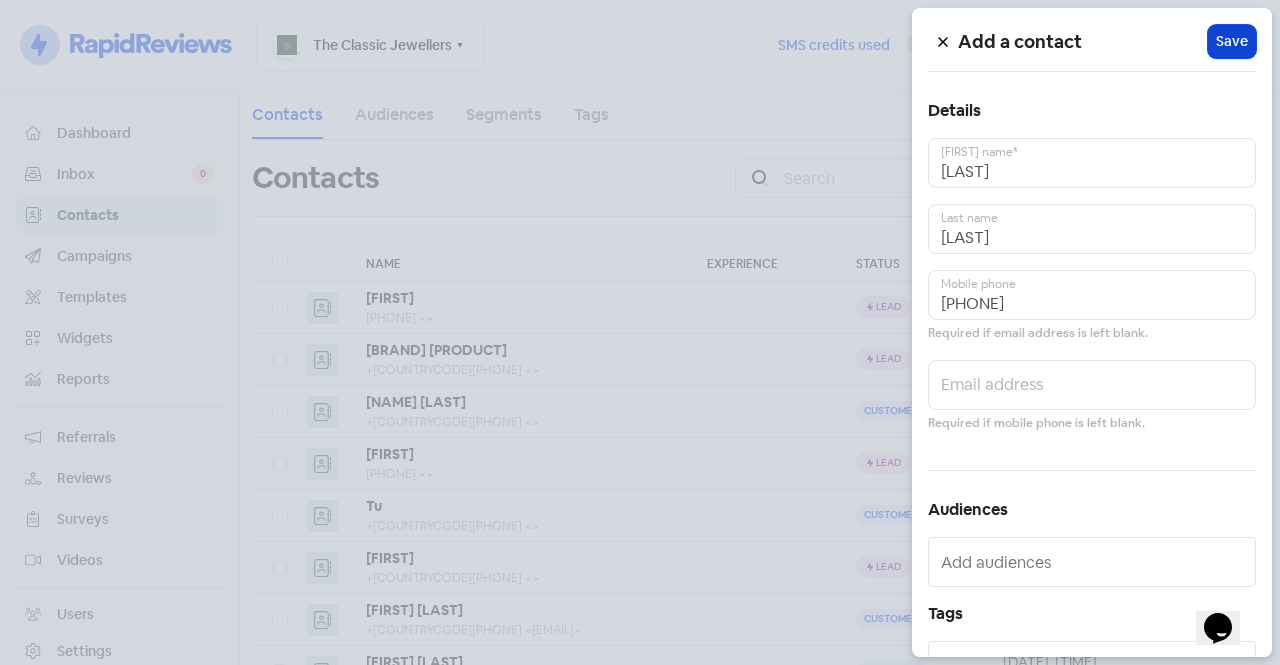 click on "Save" at bounding box center (1232, 41) 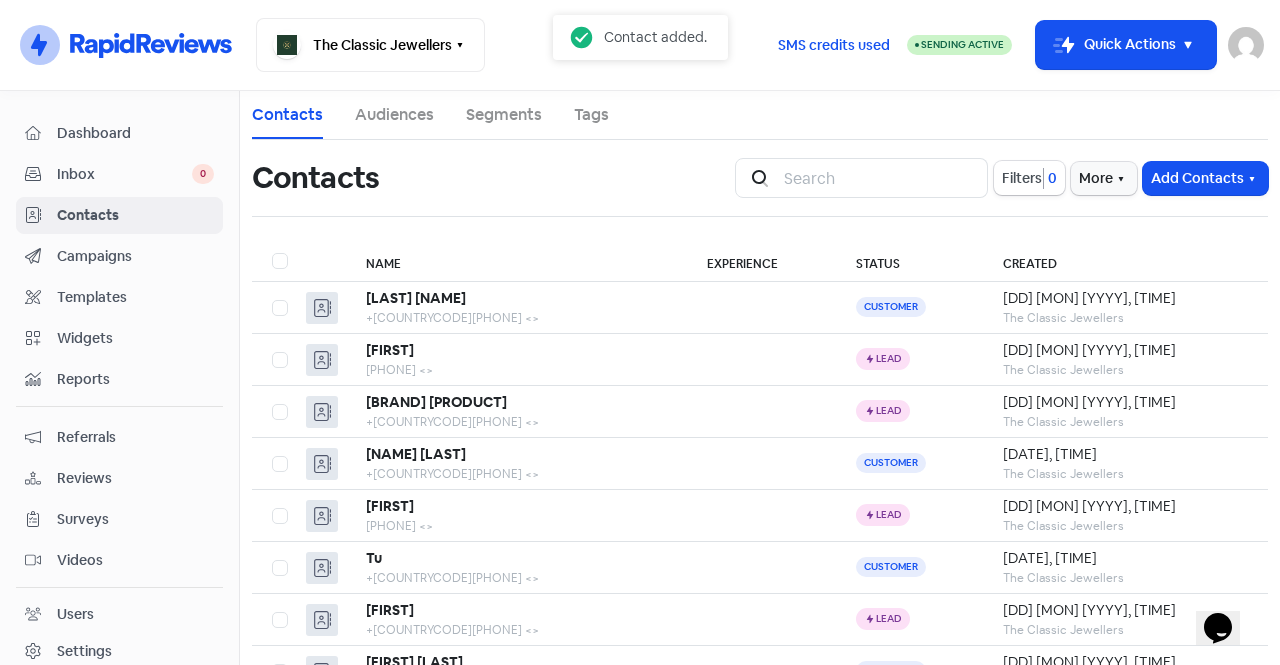 click on "Inbox" at bounding box center (124, 174) 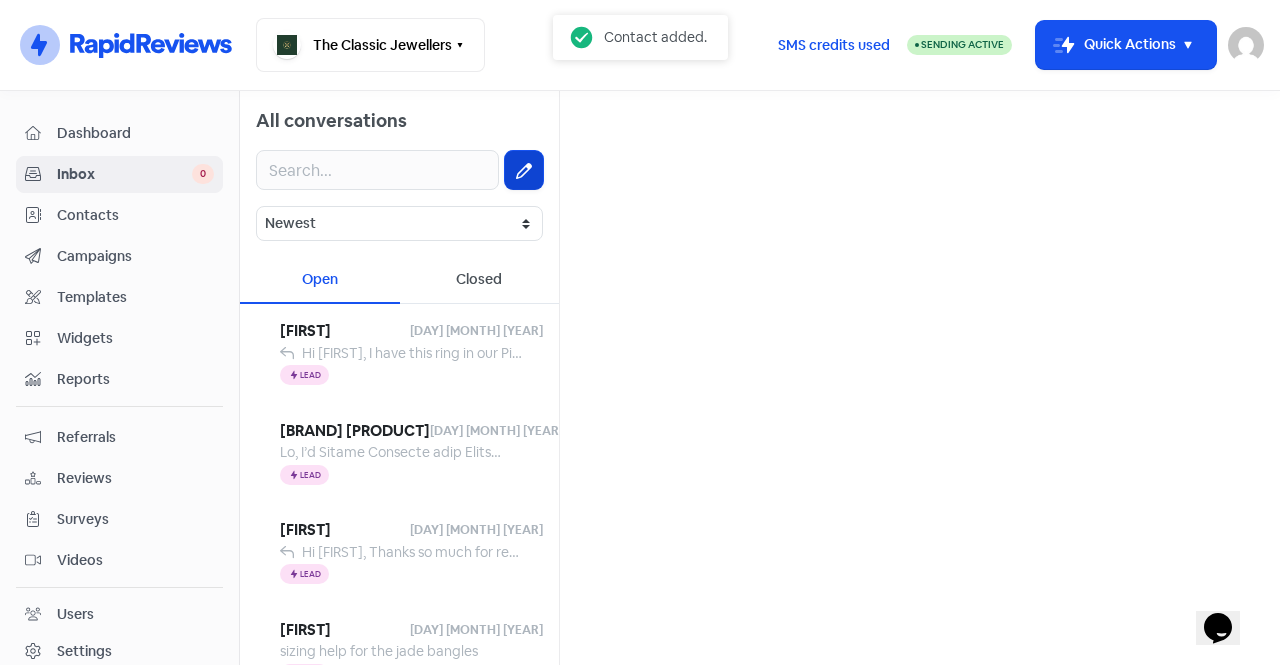 click at bounding box center (524, 170) 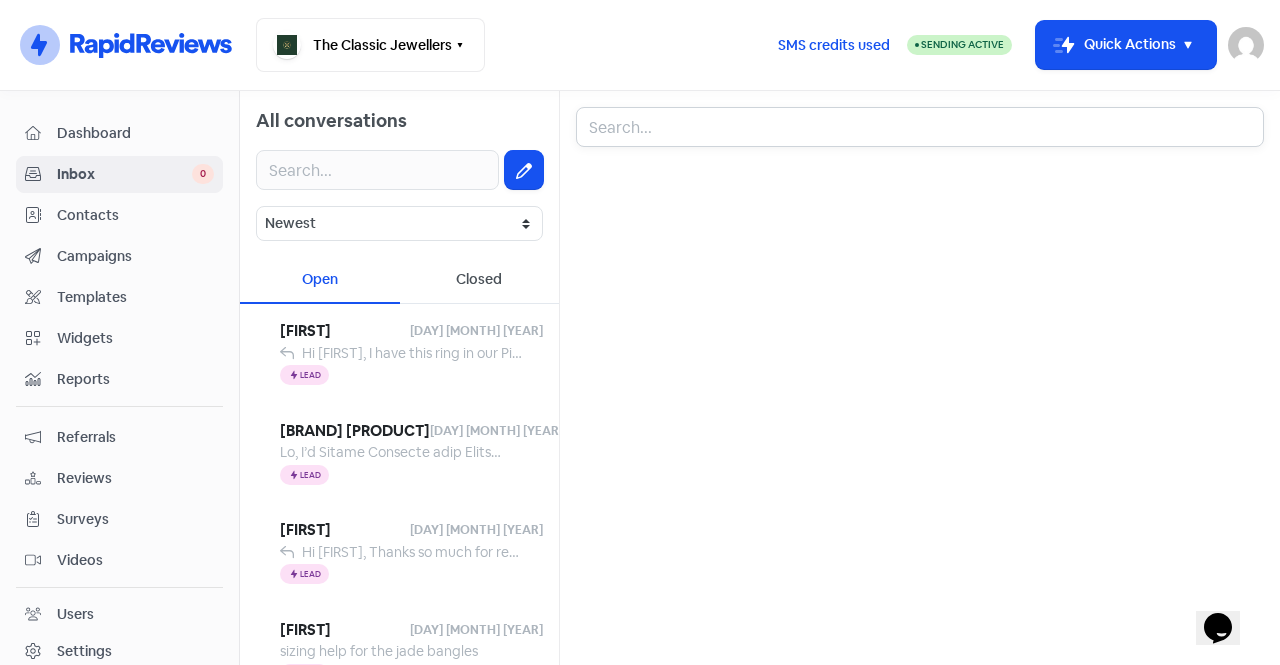 click at bounding box center (920, 127) 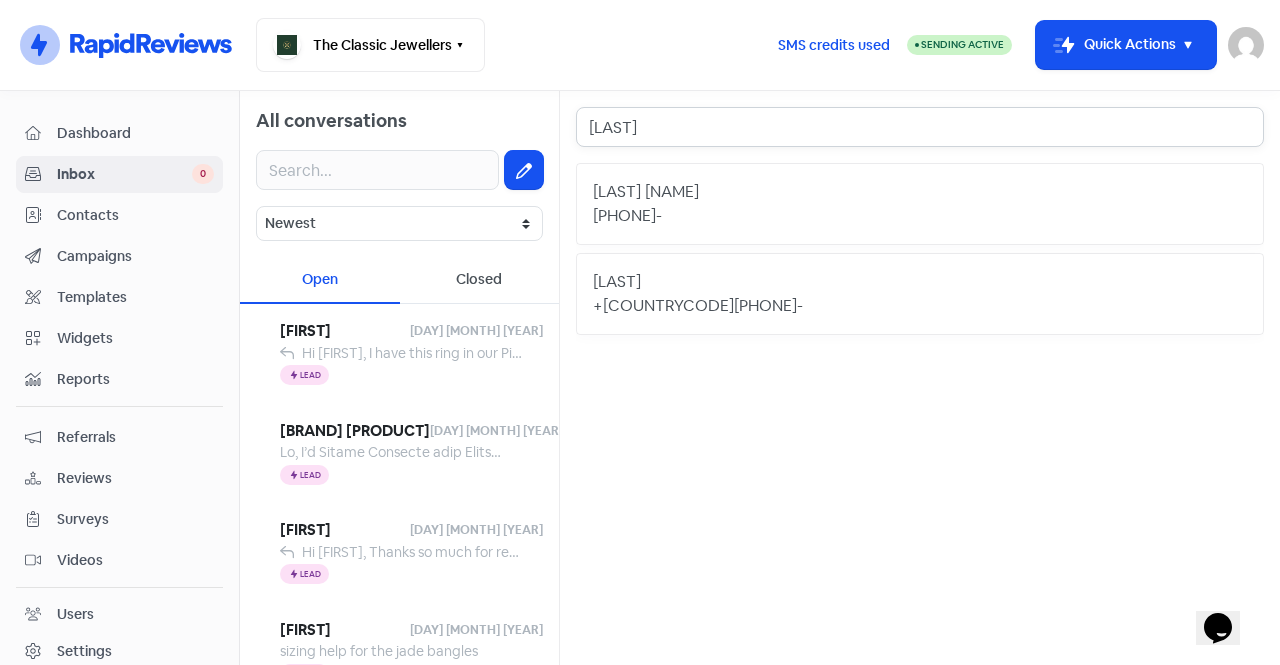 type on "[LAST]" 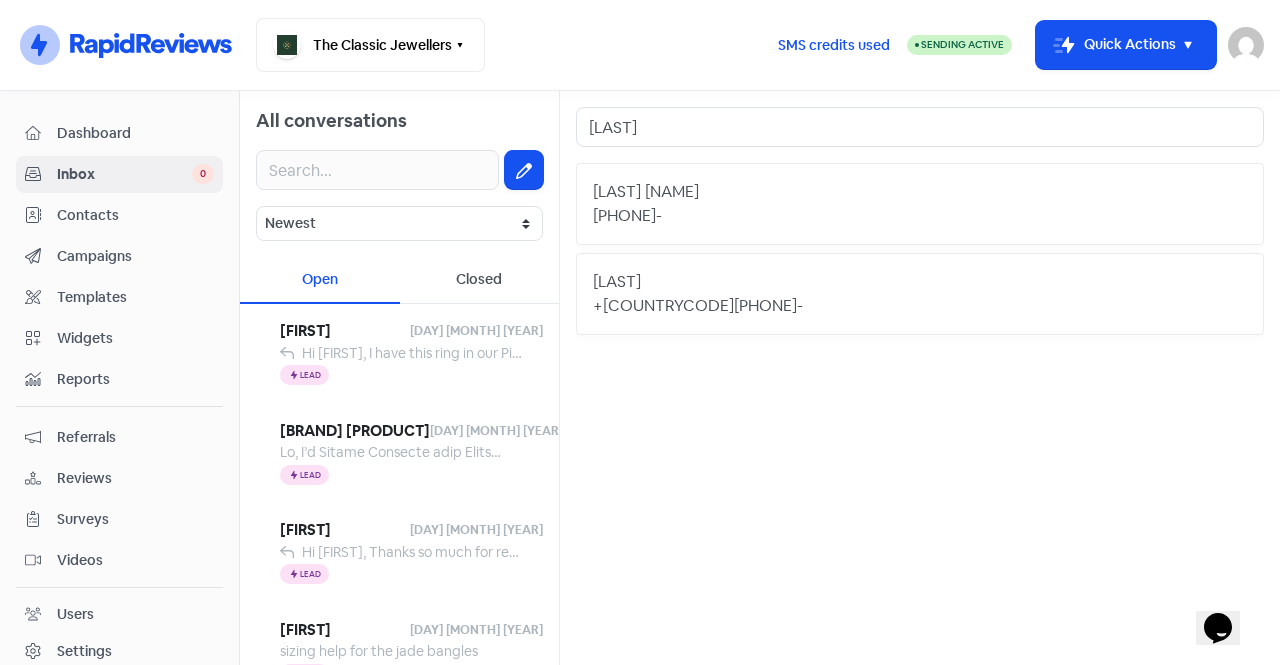 click on "[PHONE]" at bounding box center (624, 216) 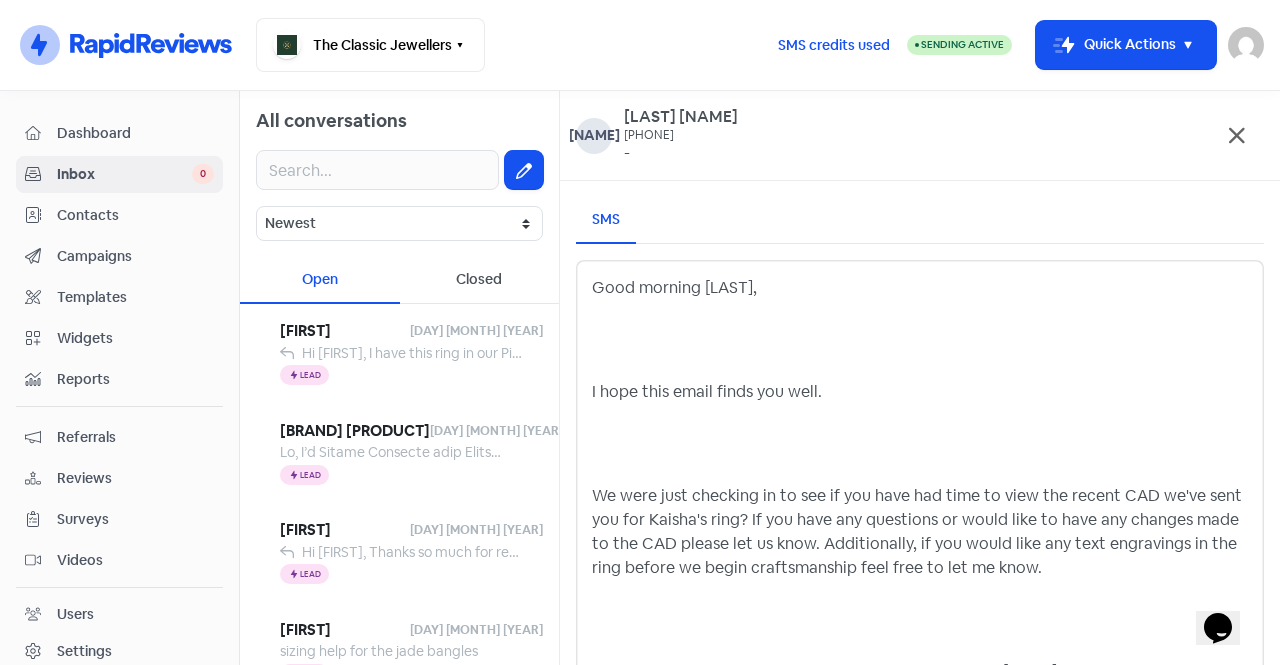 scroll, scrollTop: 214, scrollLeft: 0, axis: vertical 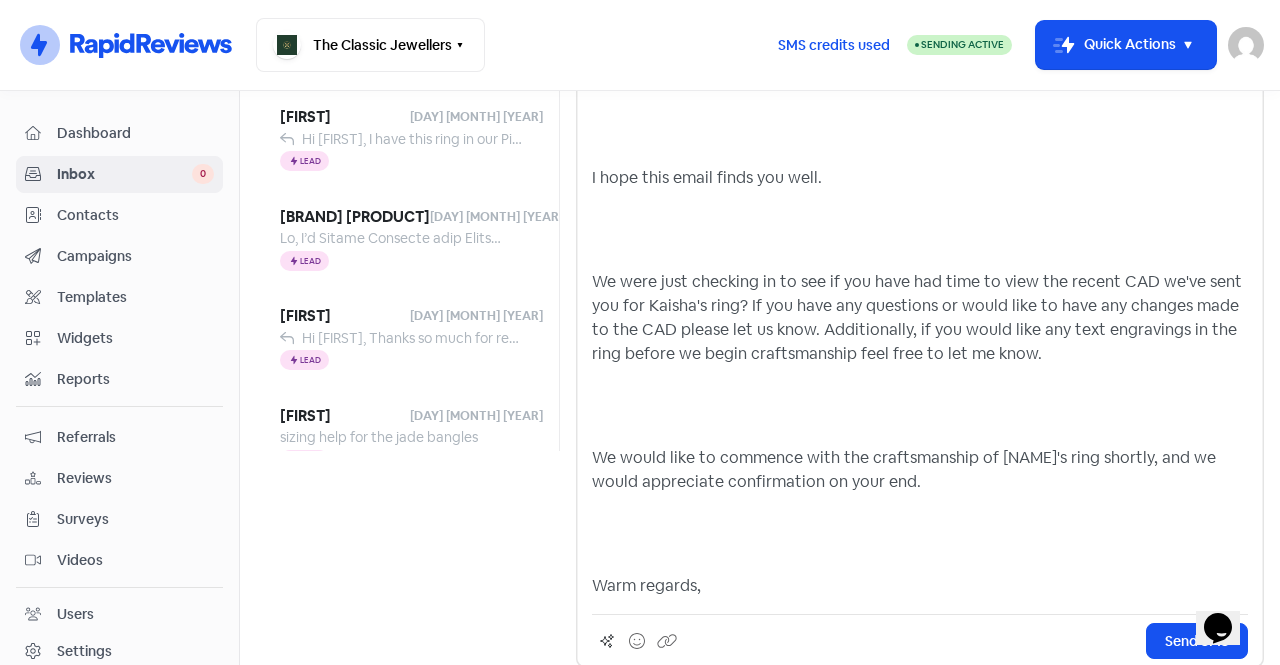 click at bounding box center (920, 534) 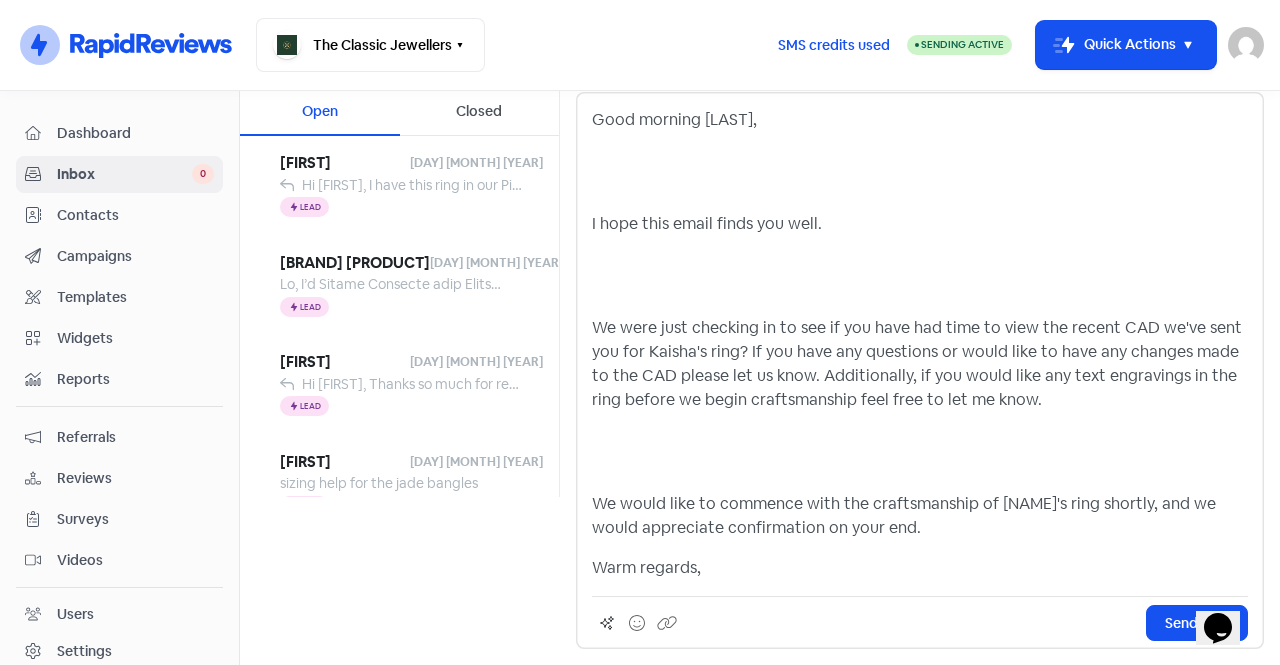 click at bounding box center [920, 452] 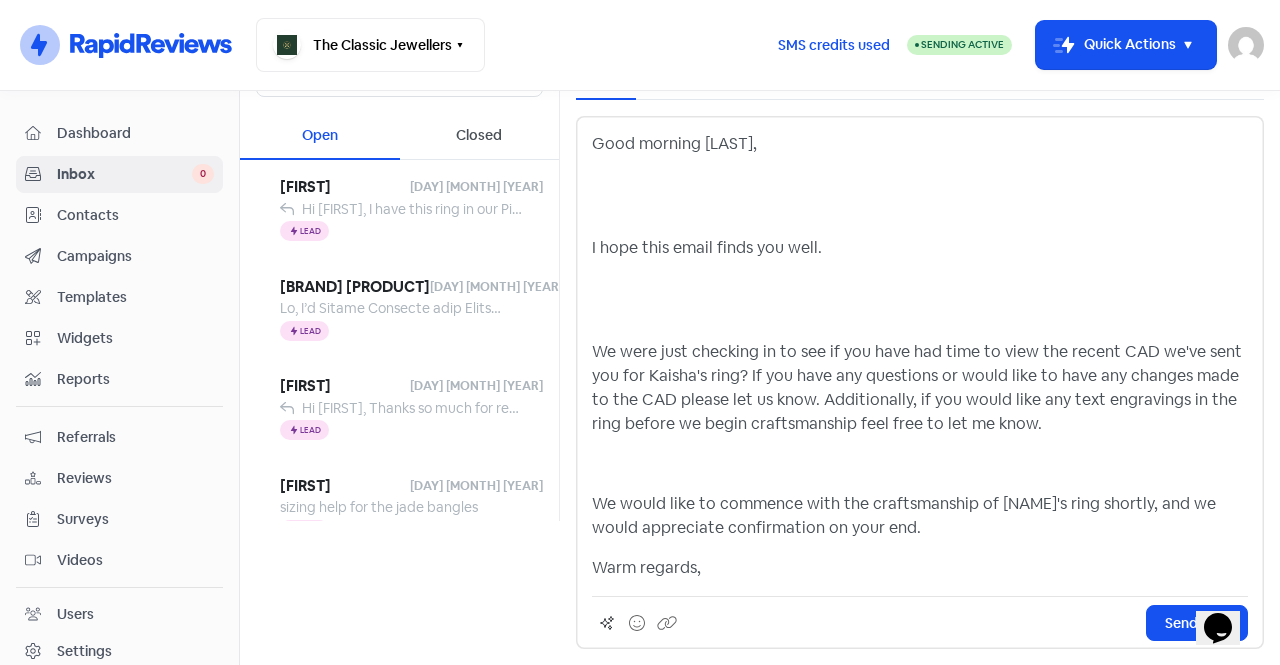 scroll, scrollTop: 104, scrollLeft: 0, axis: vertical 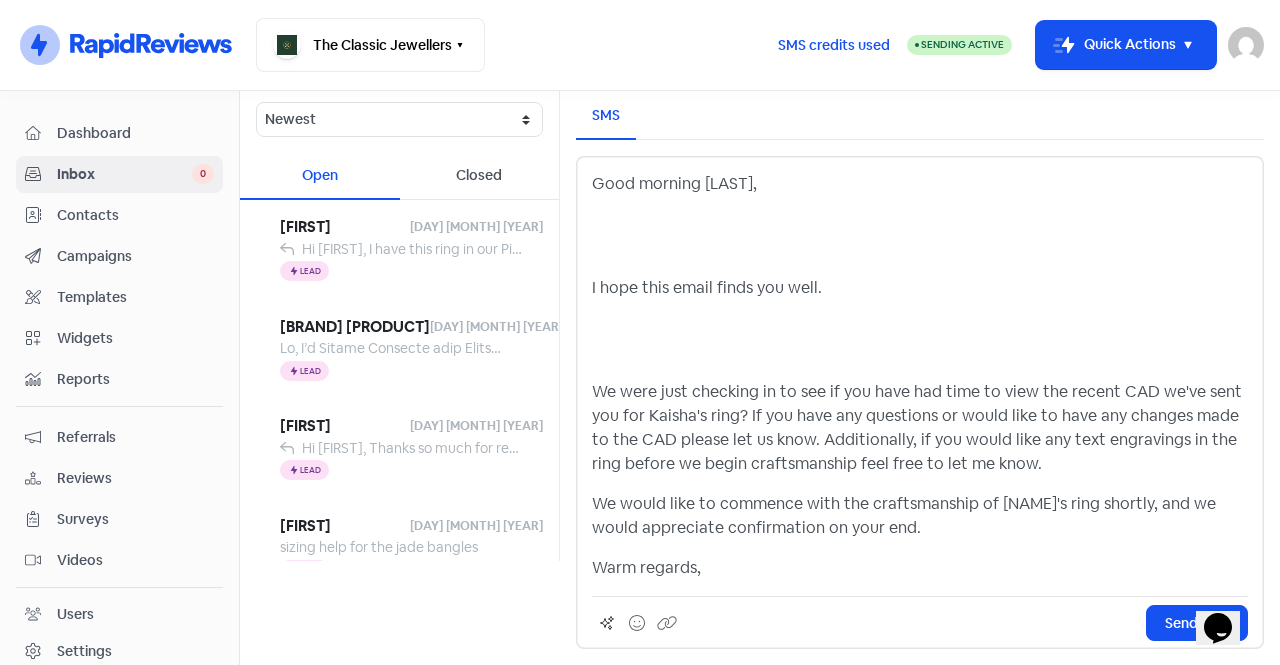 click at bounding box center [920, 340] 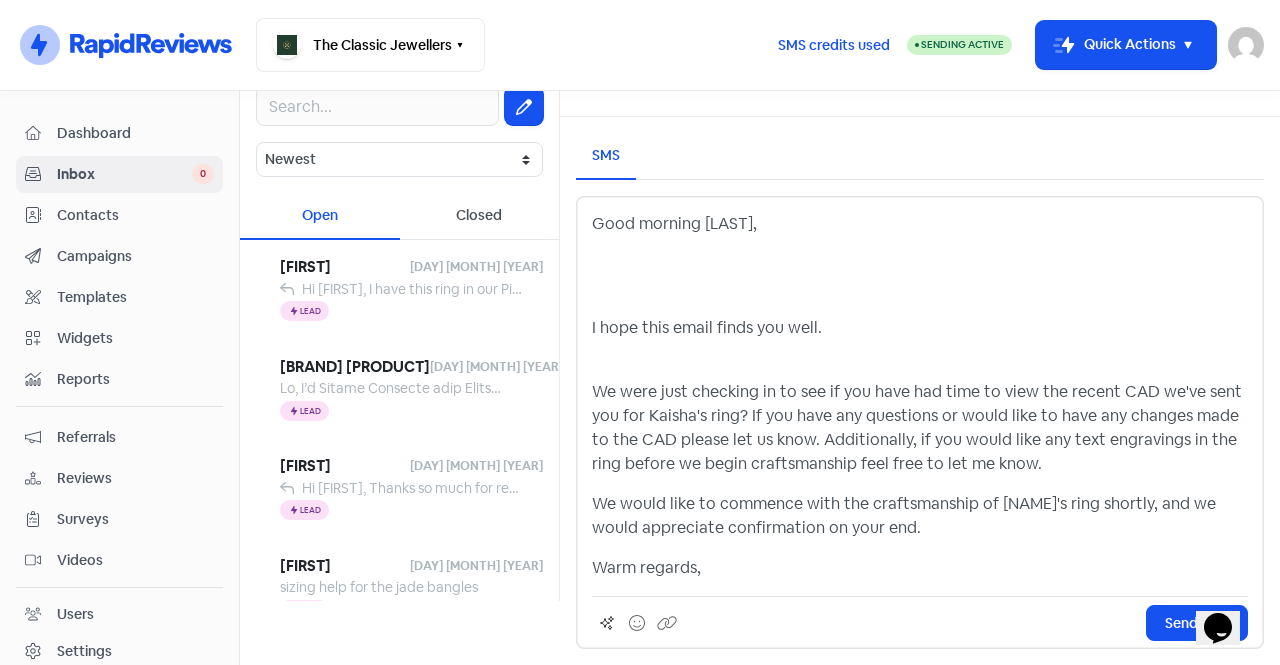 scroll, scrollTop: 64, scrollLeft: 0, axis: vertical 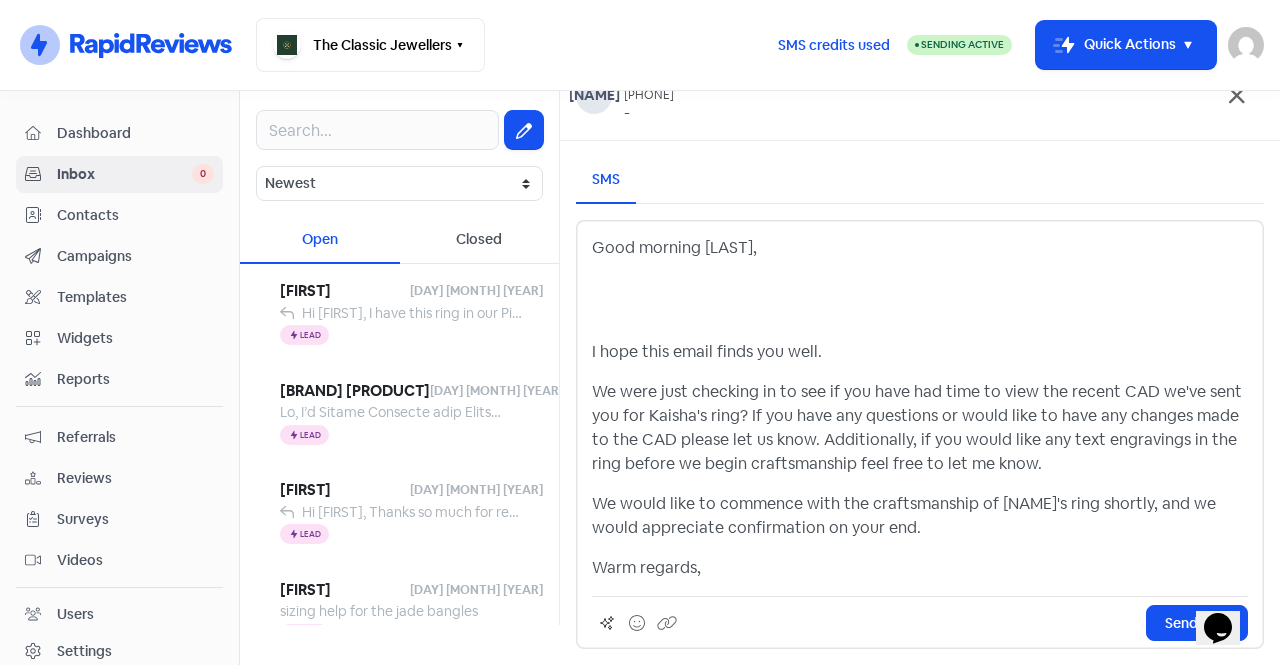 click at bounding box center (920, 300) 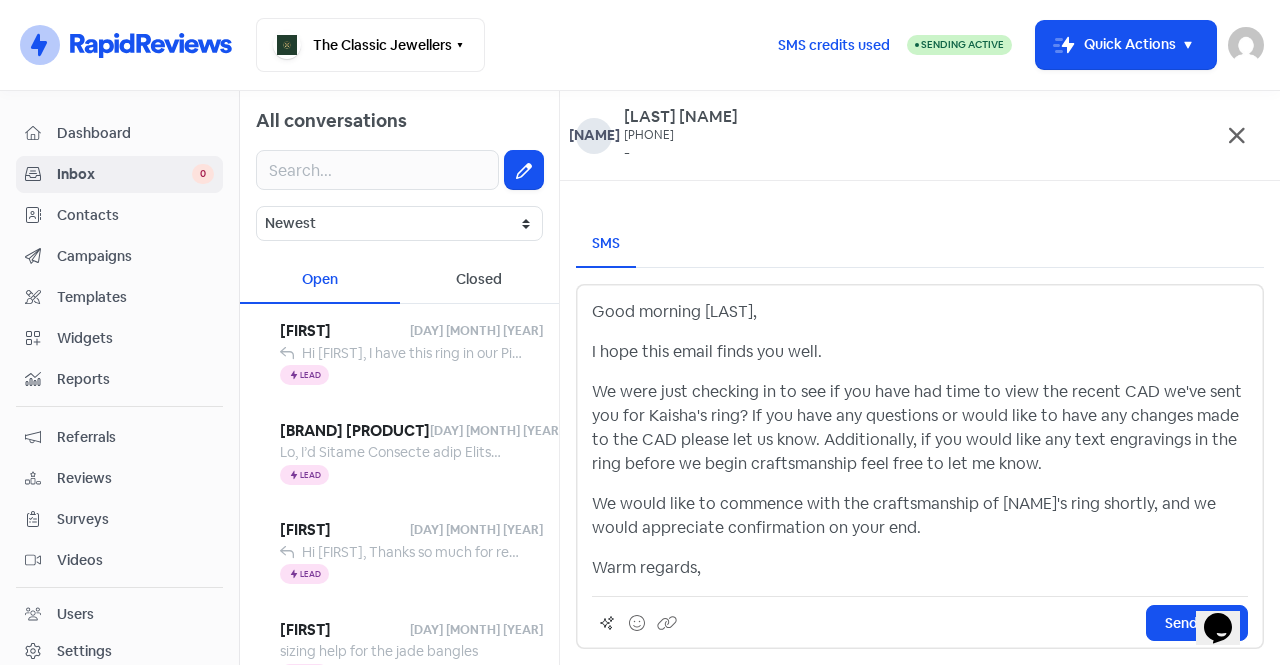 scroll, scrollTop: 0, scrollLeft: 0, axis: both 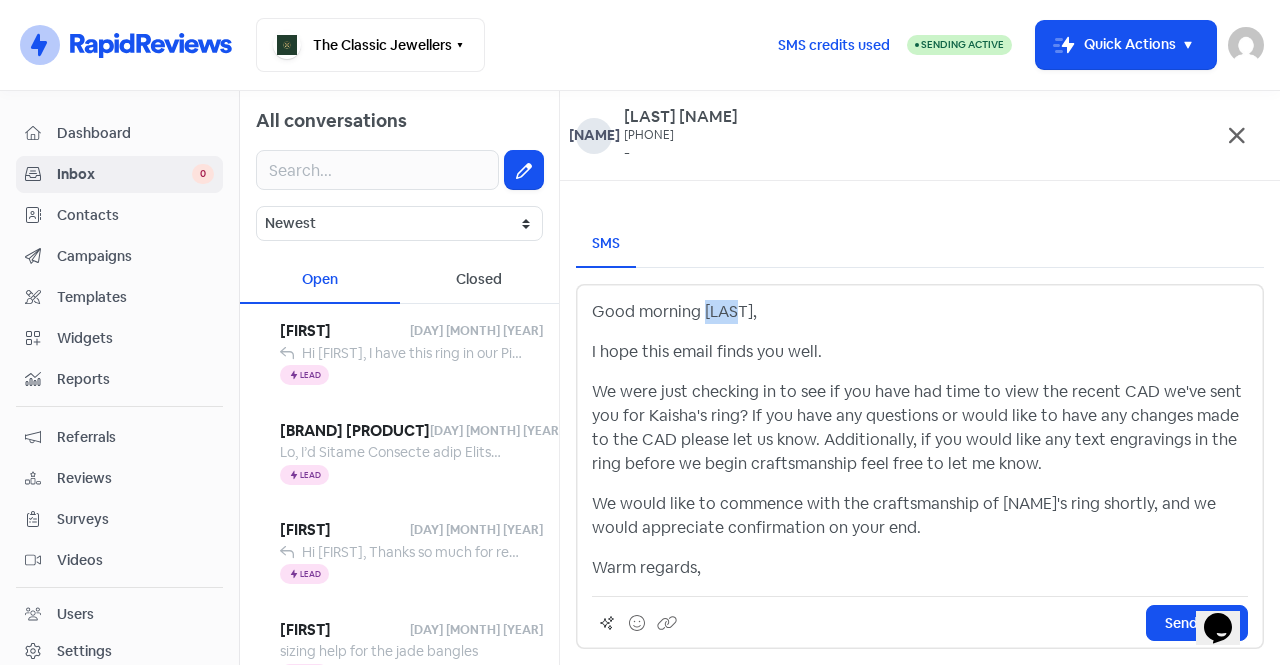 drag, startPoint x: 733, startPoint y: 313, endPoint x: 701, endPoint y: 318, distance: 32.38827 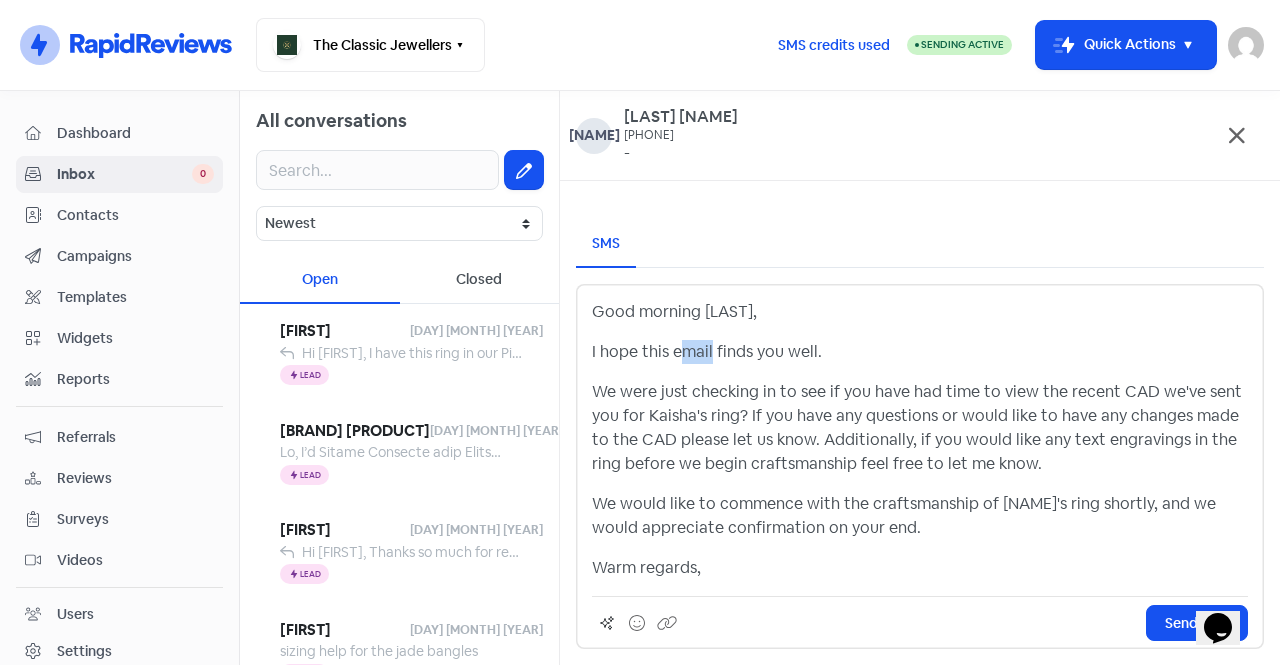 drag, startPoint x: 709, startPoint y: 350, endPoint x: 676, endPoint y: 353, distance: 33.13608 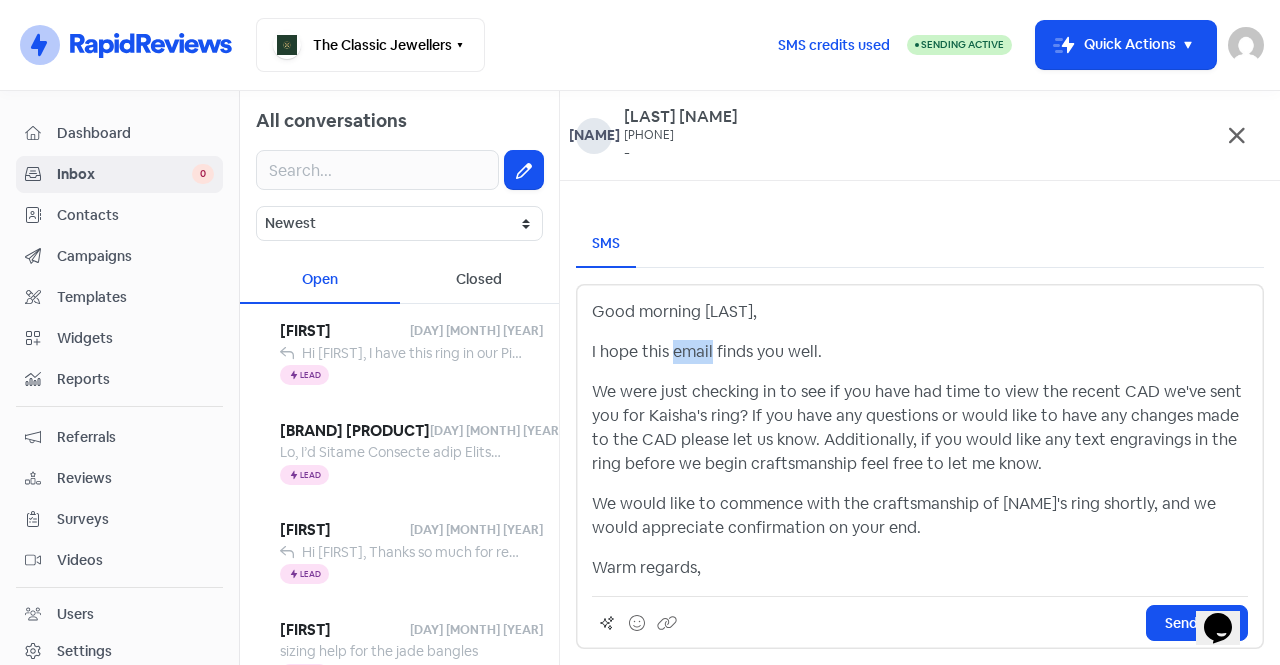 drag, startPoint x: 710, startPoint y: 345, endPoint x: 675, endPoint y: 354, distance: 36.138622 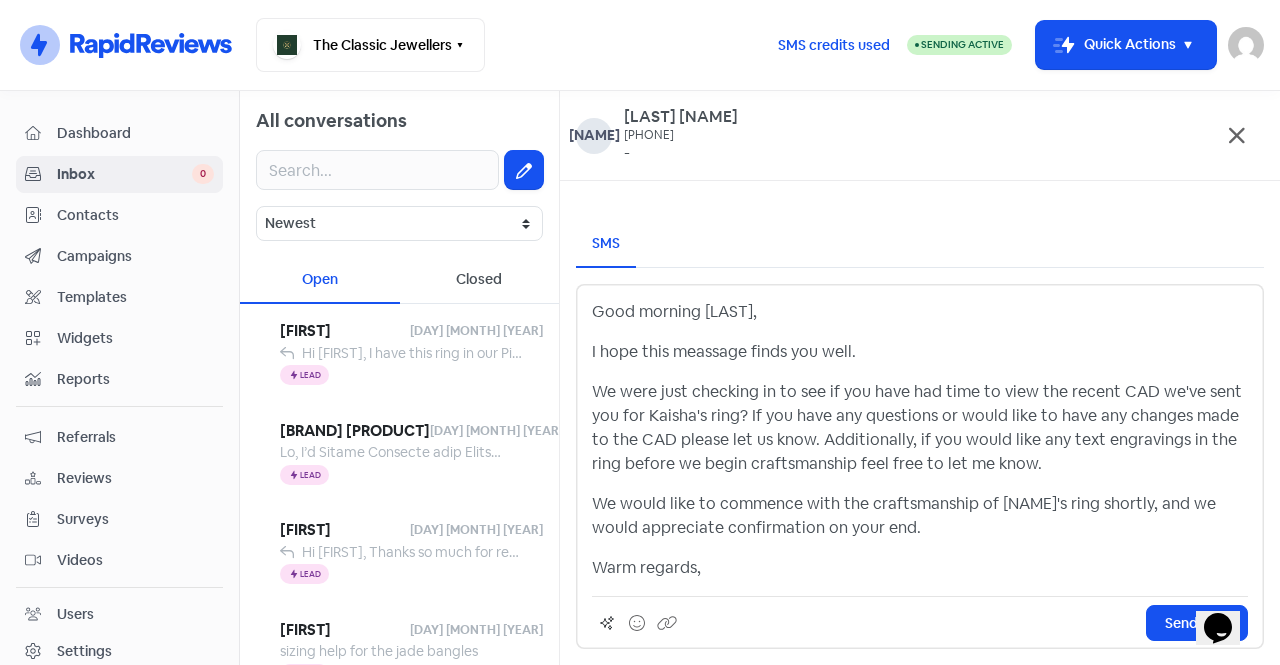 click on "We were just checking in to see if you have had time to view the recent CAD we've sent you for Kaisha's ring? If you have any questions or would like to have any changes made to the CAD please let us know. Additionally, if you would like any text engravings in the ring before we begin craftsmanship feel free to let me know." at bounding box center (920, 428) 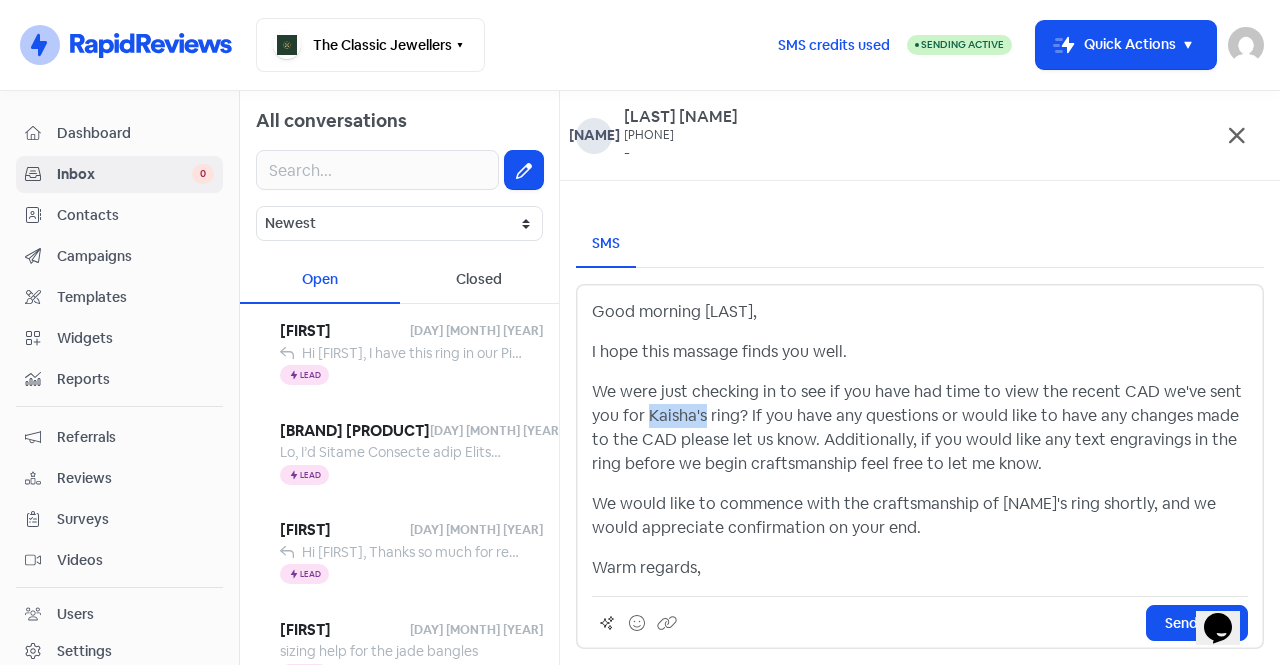 drag, startPoint x: 646, startPoint y: 416, endPoint x: 706, endPoint y: 413, distance: 60.074955 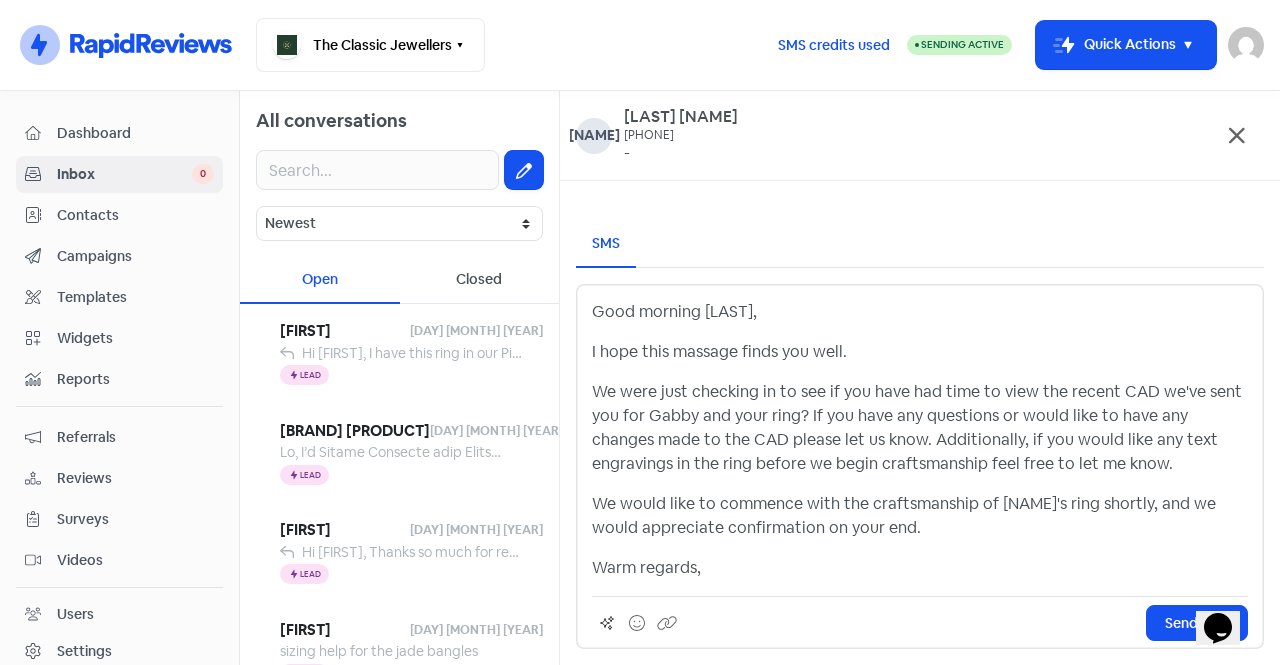 click on "We were just checking in to see if you have had time to view the recent CAD we've sent you for Gabby and your ring? If you have any questions or would like to have any changes made to the CAD please let us know. Additionally, if you would like any text engravings in the ring before we begin craftsmanship feel free to let me know." at bounding box center (920, 428) 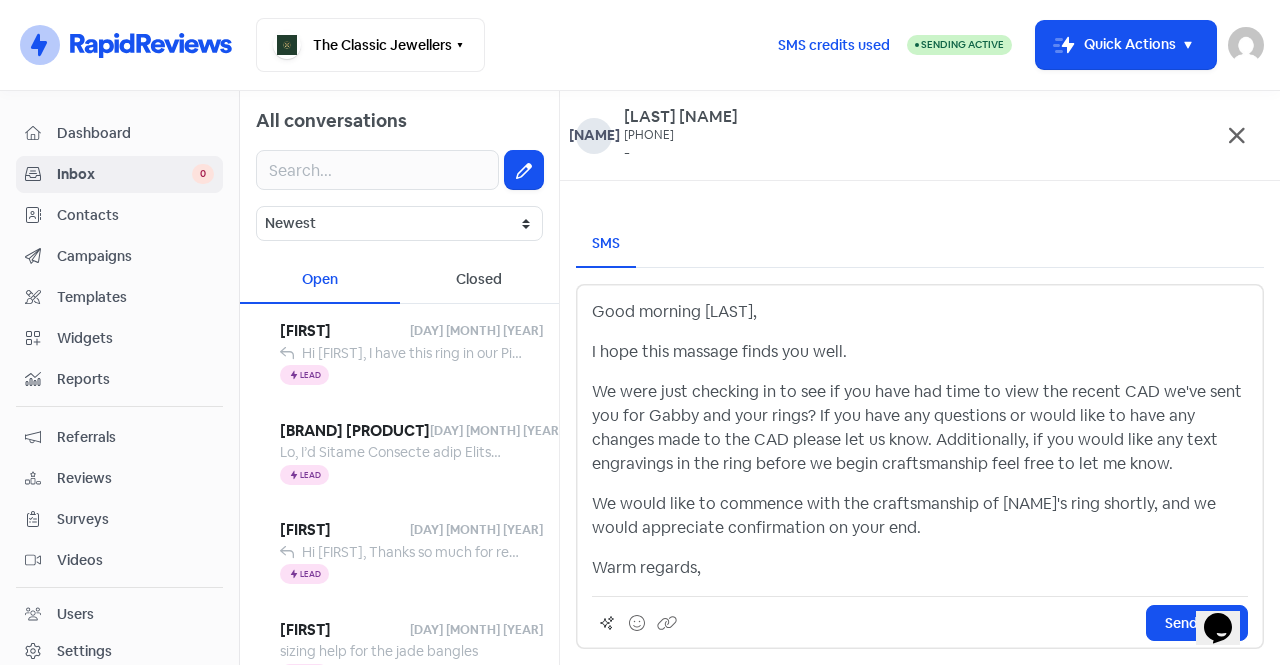 click on "Warm regards," at bounding box center (920, 568) 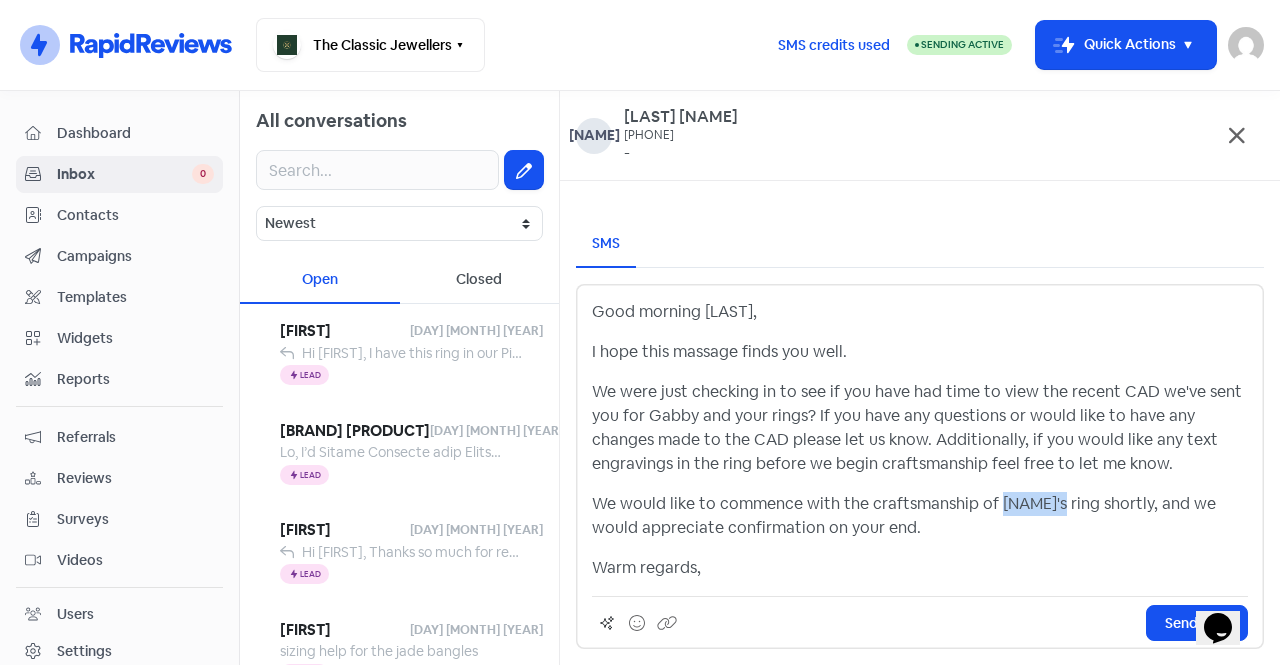 drag, startPoint x: 997, startPoint y: 505, endPoint x: 1052, endPoint y: 506, distance: 55.00909 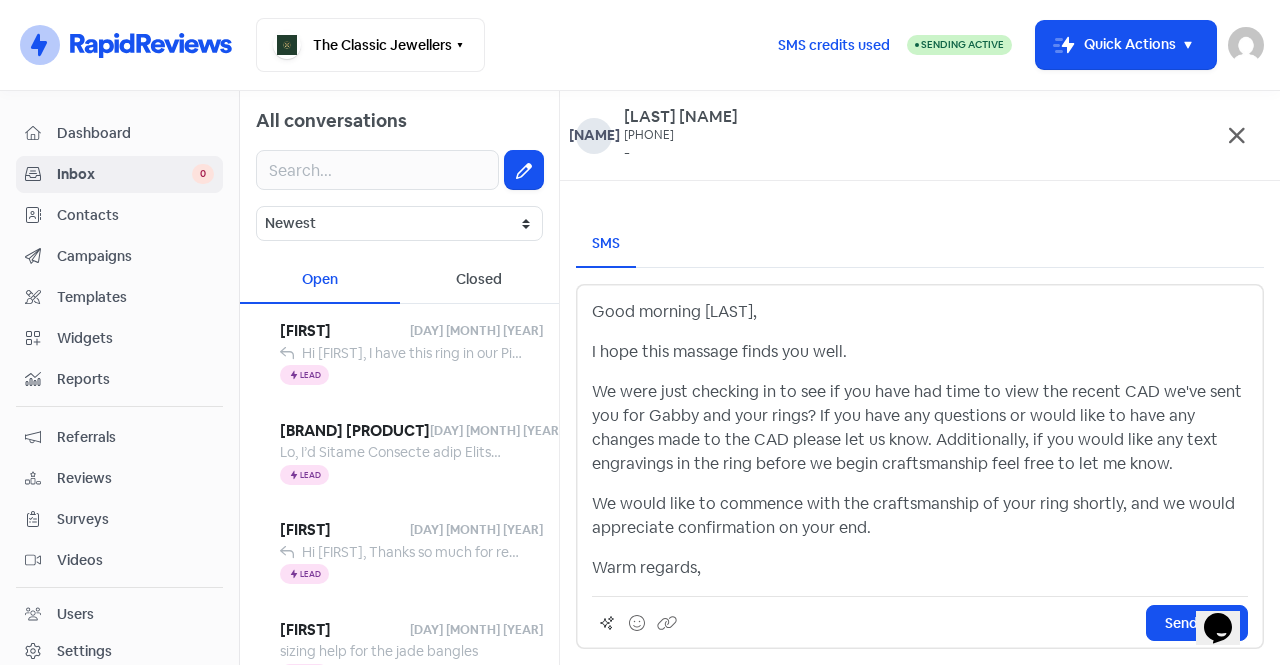 click on "Warm regards," at bounding box center (920, 568) 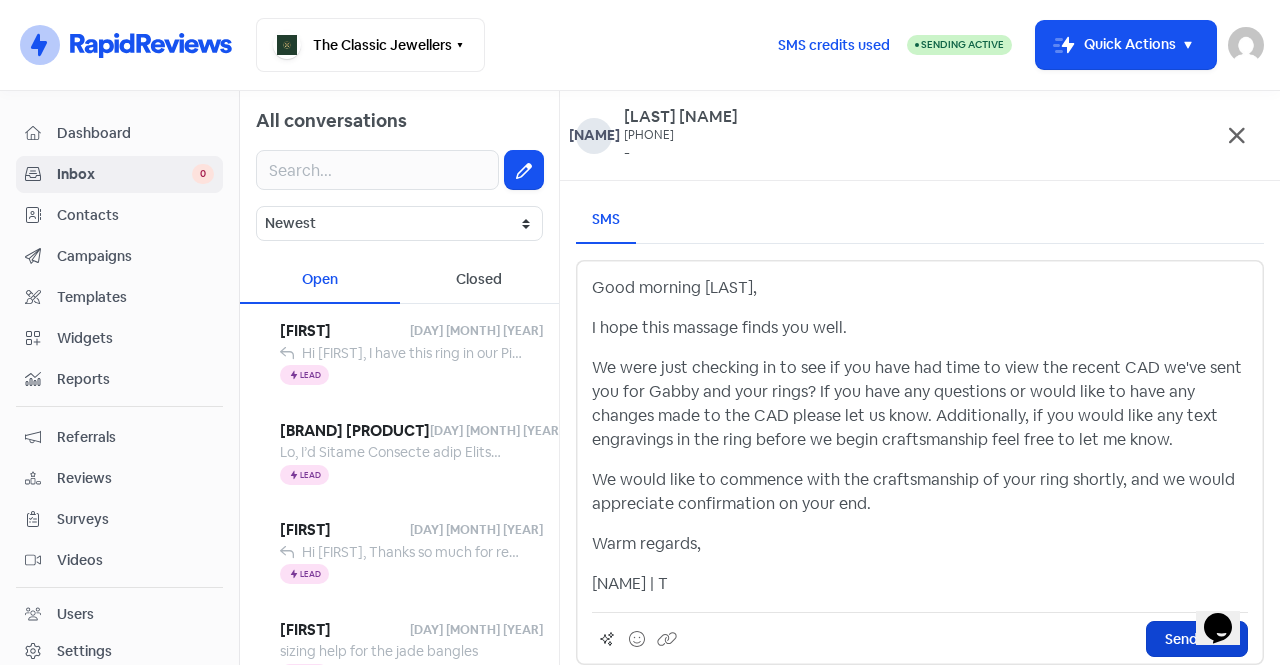 click on "Send SMS" at bounding box center (1197, 639) 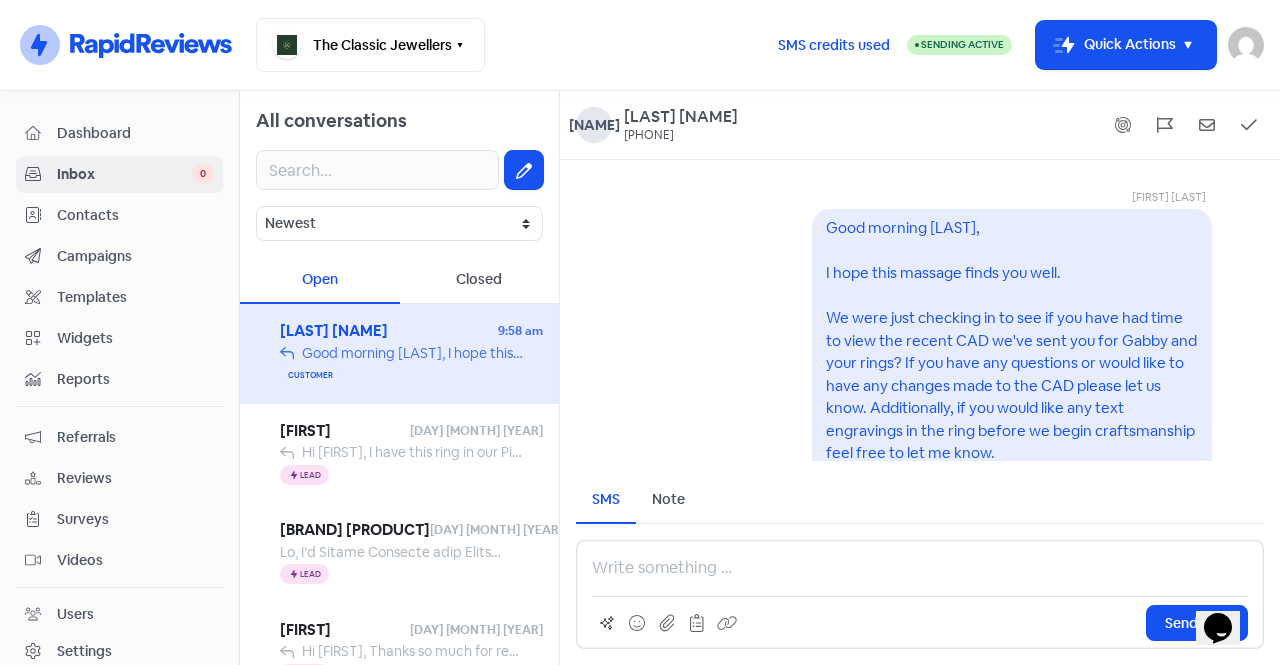 scroll, scrollTop: -215, scrollLeft: 0, axis: vertical 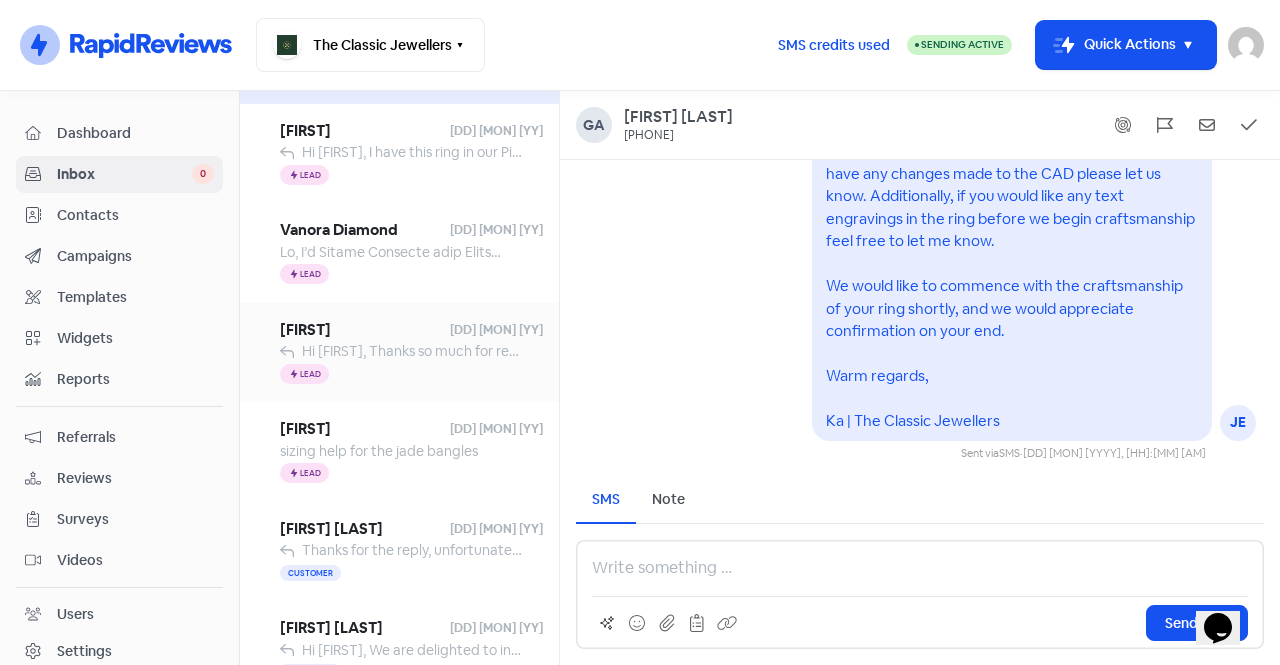 click on "[FIRST]" at bounding box center [365, 330] 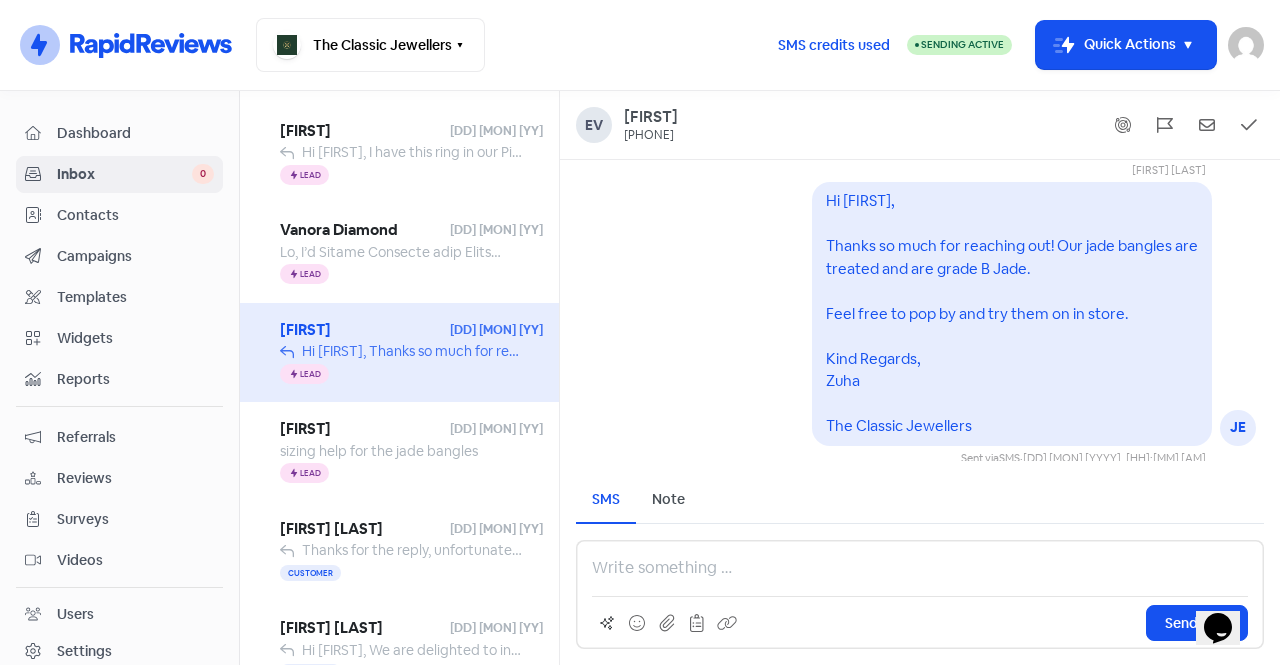 scroll, scrollTop: 1, scrollLeft: 0, axis: vertical 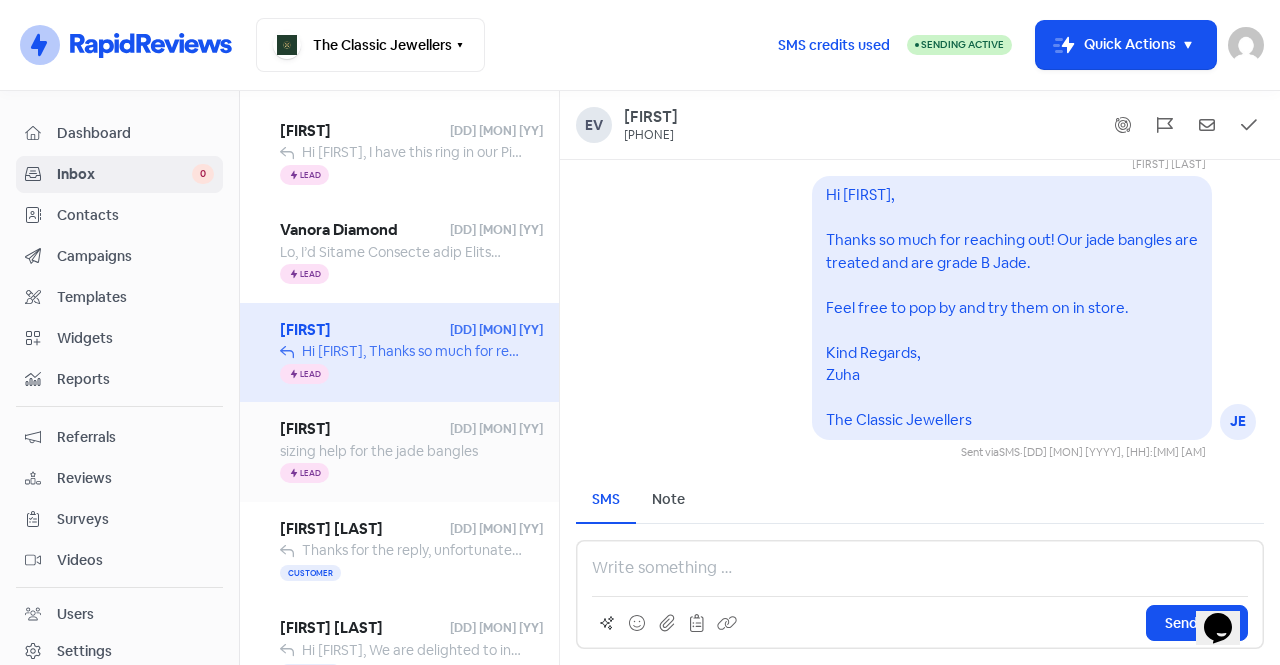 click on "sizing help for the jade bangles" at bounding box center (379, 451) 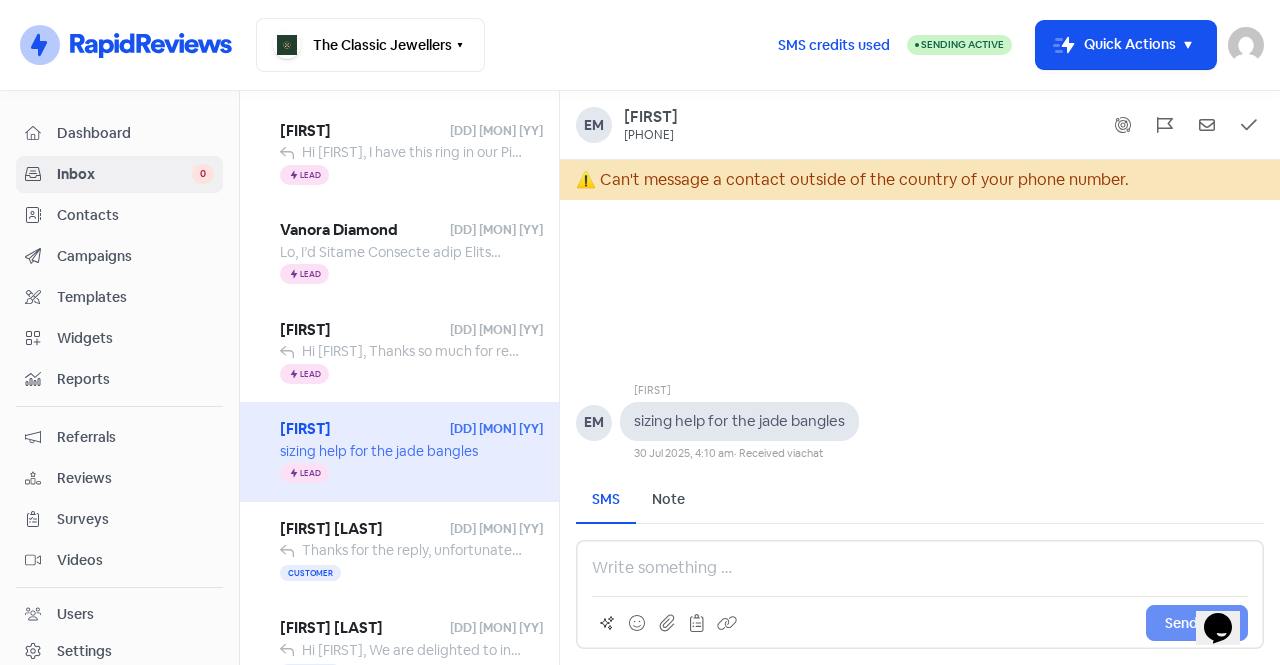 scroll, scrollTop: 200, scrollLeft: 0, axis: vertical 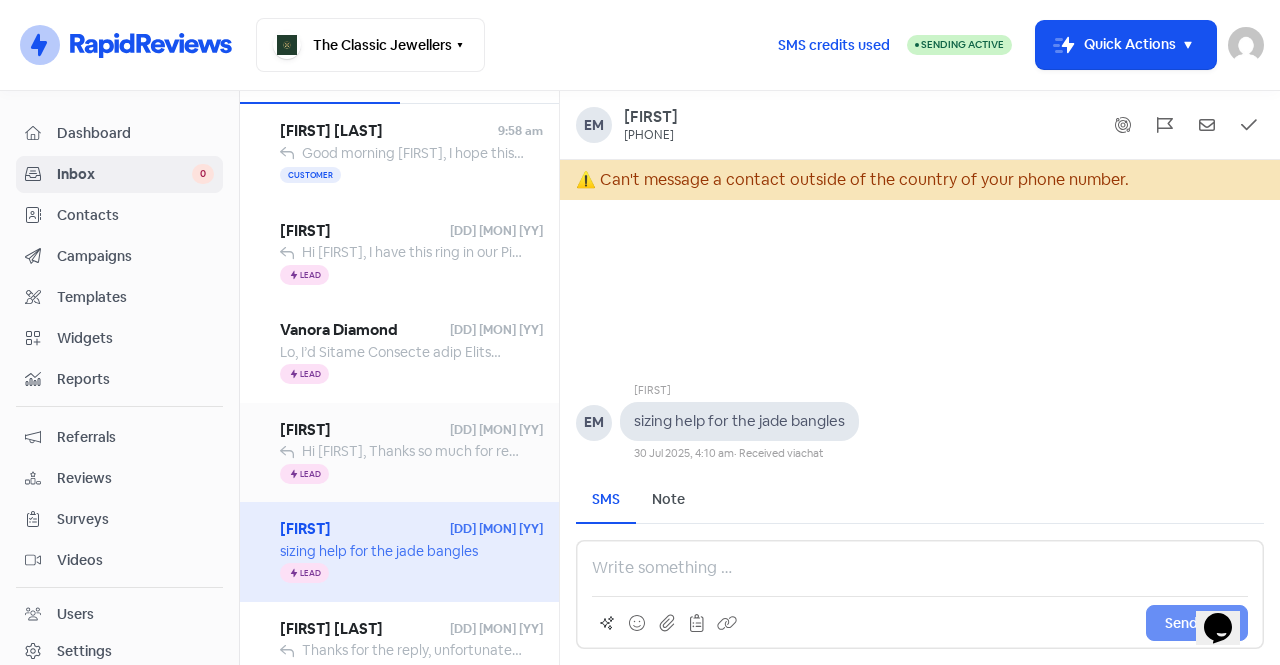 click on "Hi [FIRST],
Thanks so much for reaching out! Our jade bangles are treated and are grade B Jade.
Feel free to pop by and try them on in store.
Kind Regards,
[FIRST]
The Classic Jewellers" at bounding box center [880, 451] 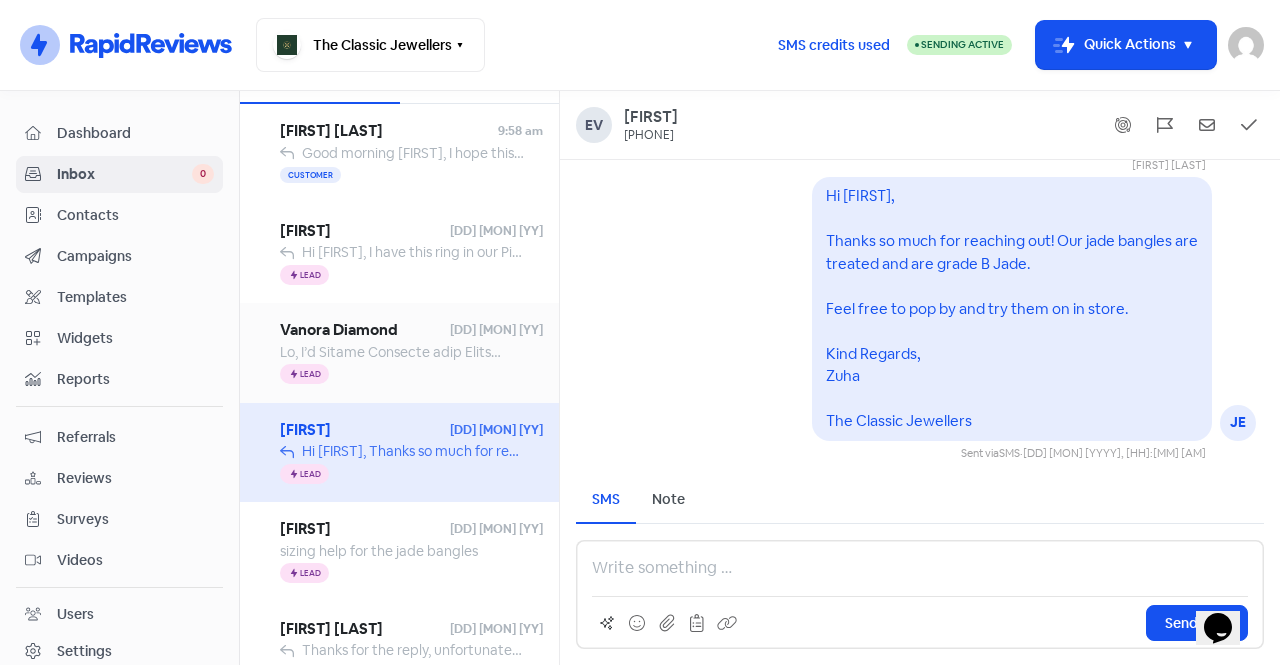 click at bounding box center [3714, 352] 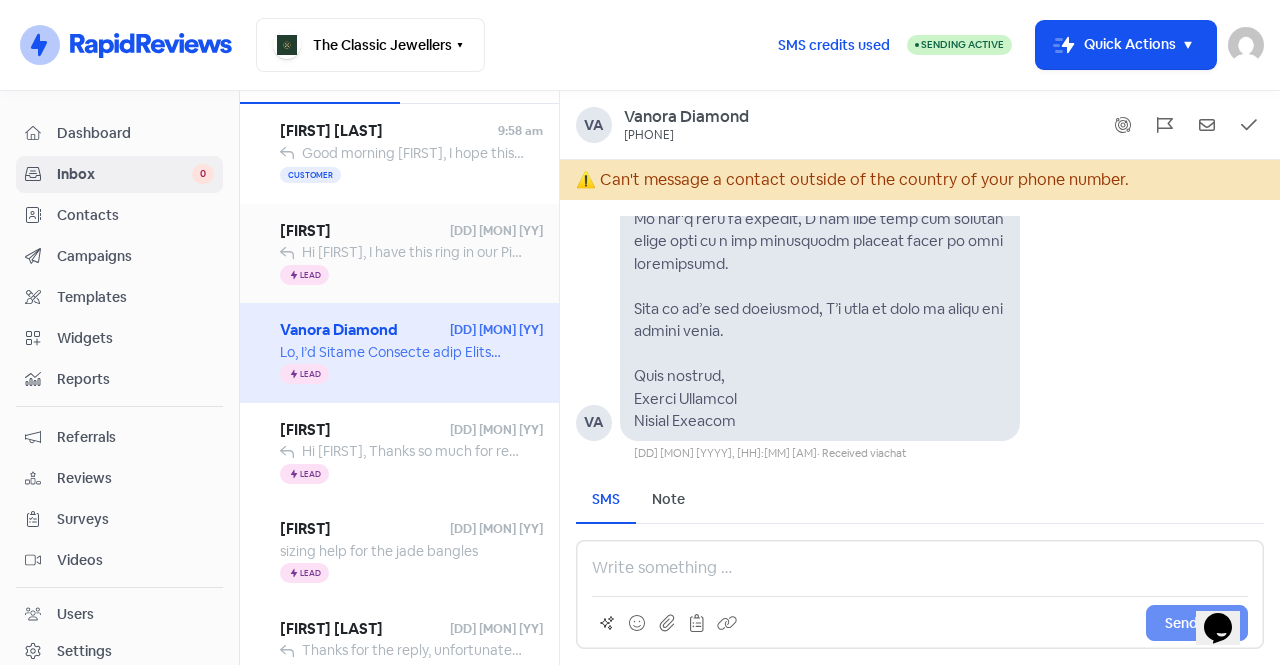 click on "Icon For Thunder Lead" at bounding box center (411, 275) 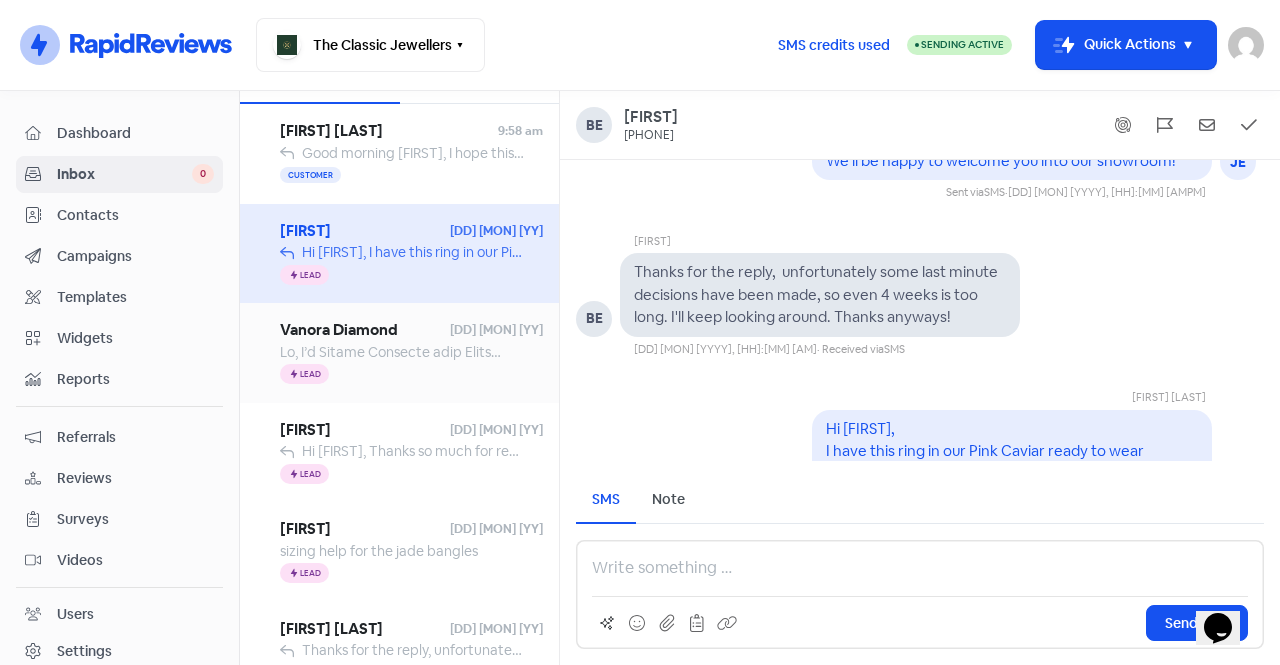 scroll, scrollTop: -299, scrollLeft: 0, axis: vertical 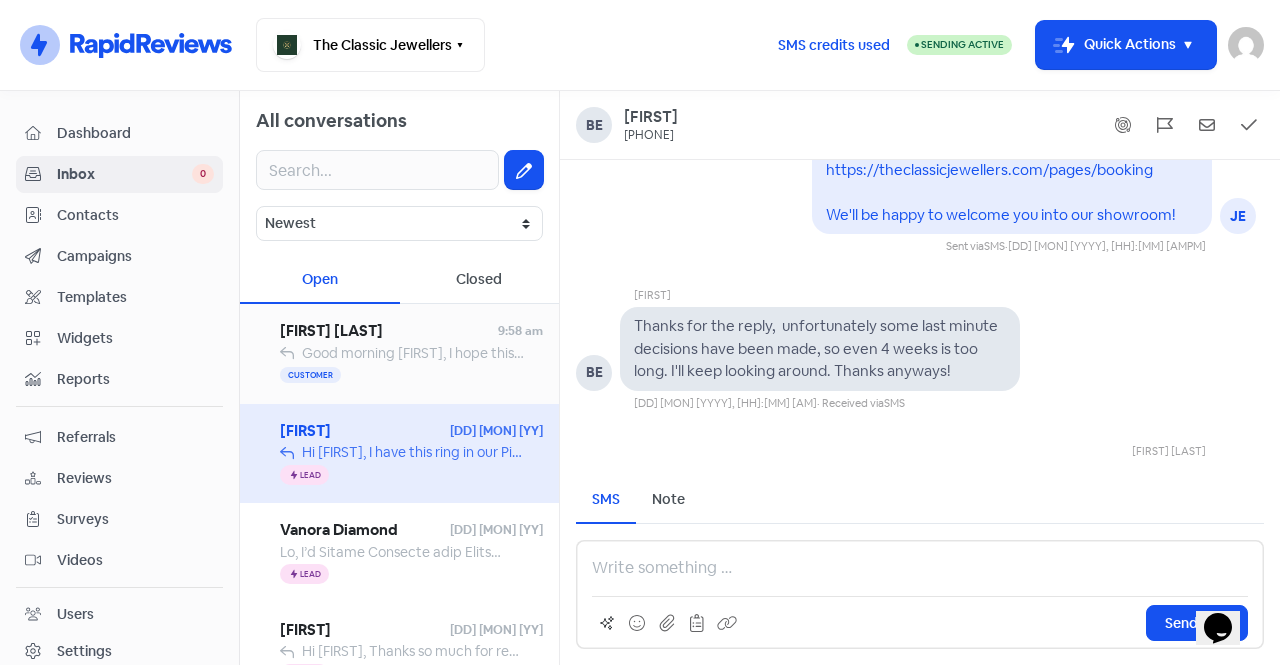 click on "Customer" at bounding box center [411, 376] 